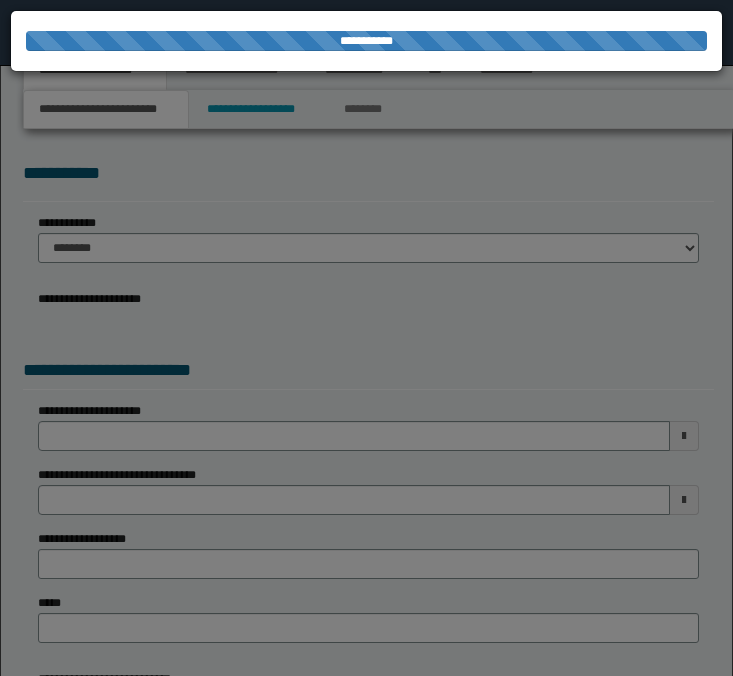 scroll, scrollTop: 0, scrollLeft: 0, axis: both 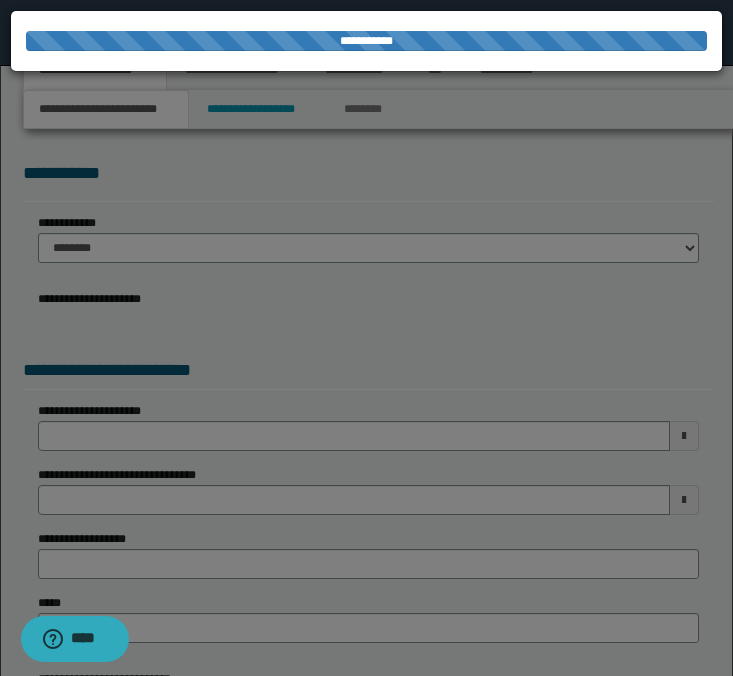 select on "*" 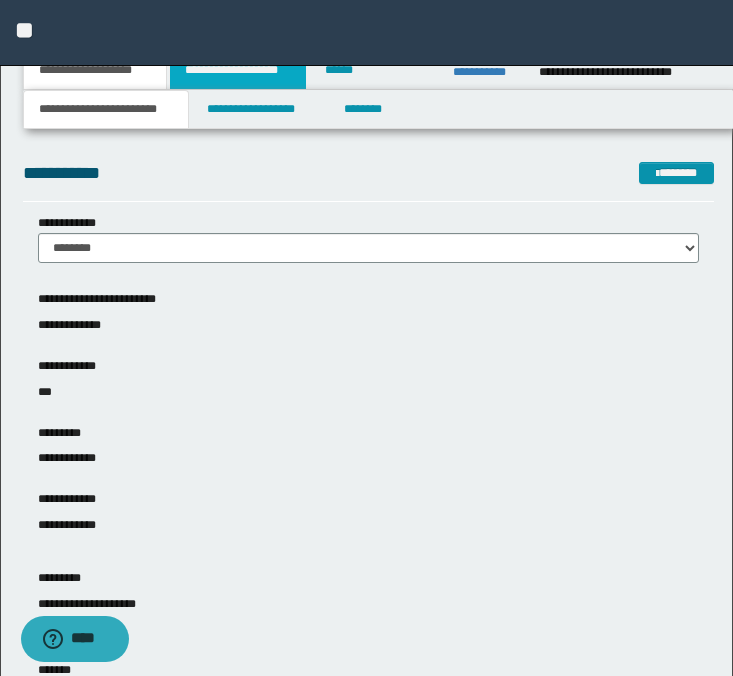 click on "**********" at bounding box center (238, 70) 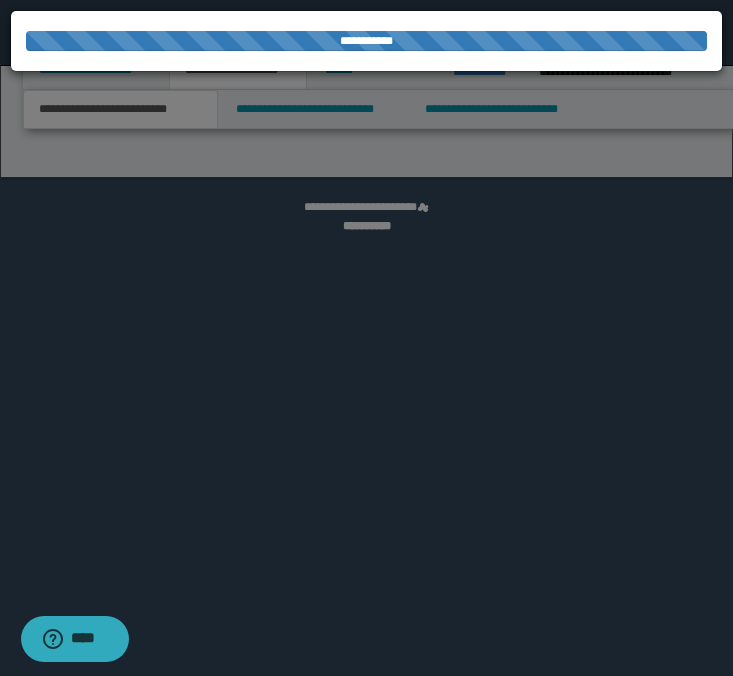 click at bounding box center (366, 338) 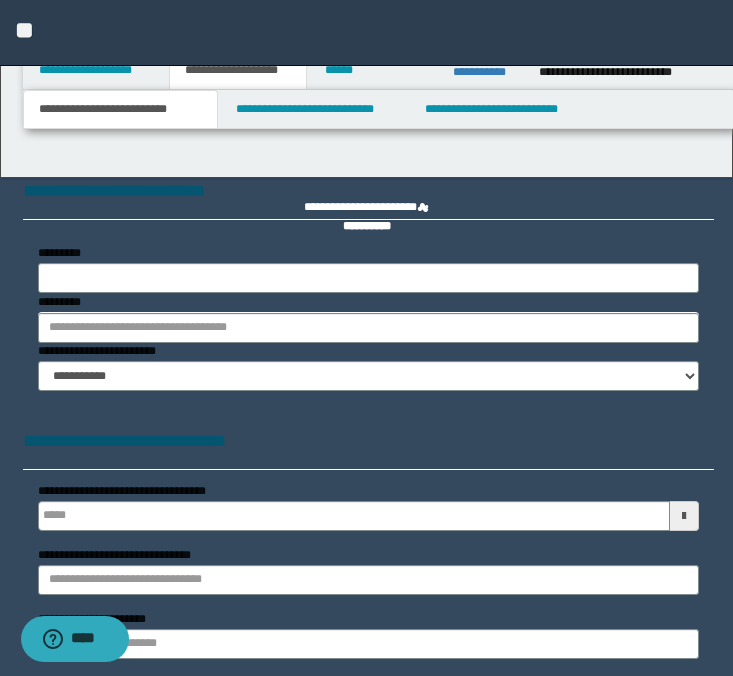 type 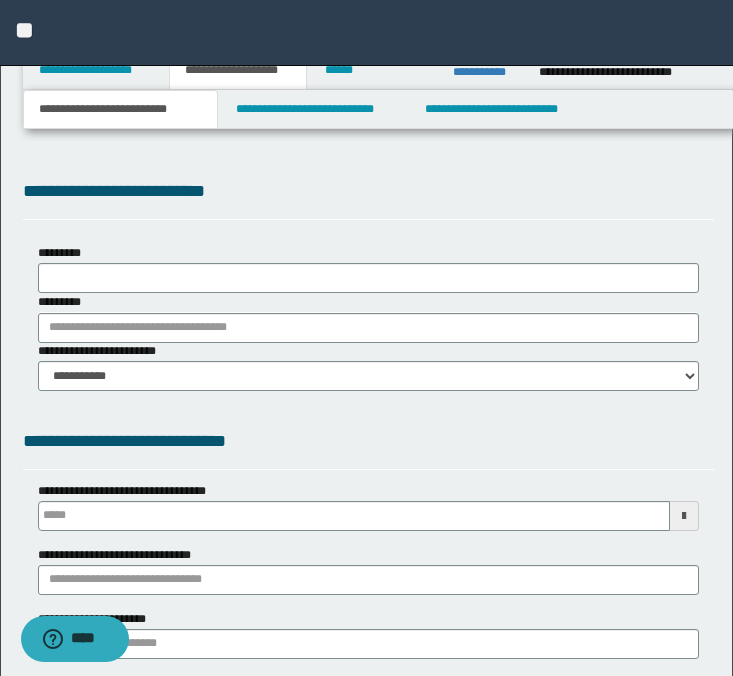 scroll, scrollTop: 0, scrollLeft: 0, axis: both 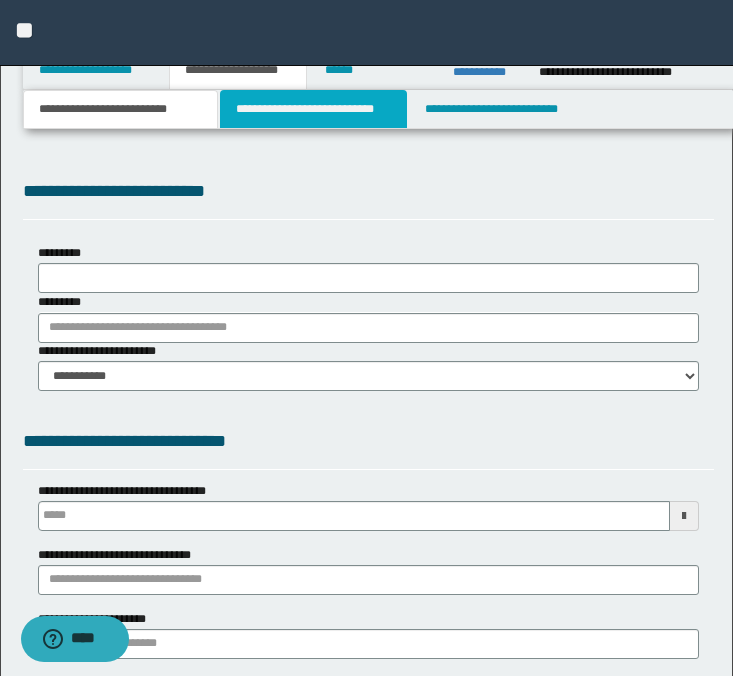 click on "**********" at bounding box center (314, 109) 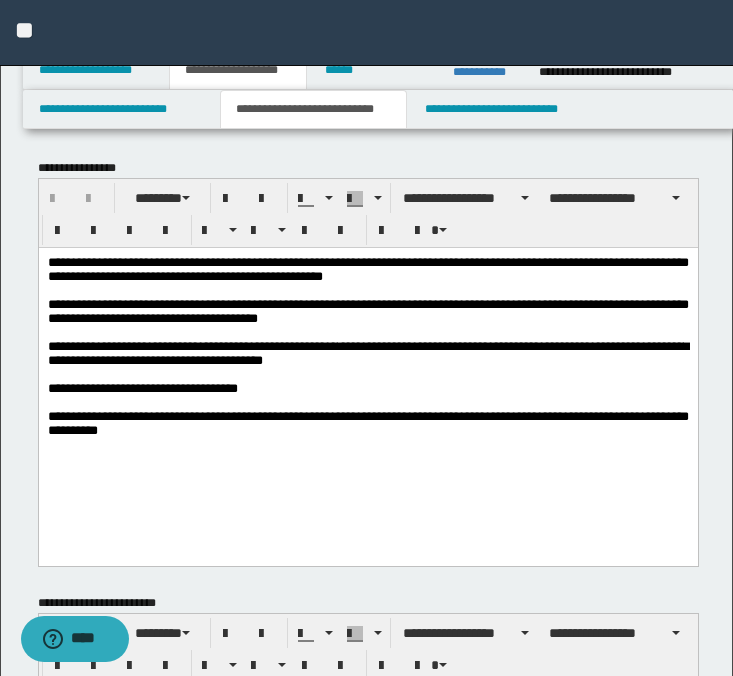 scroll, scrollTop: 0, scrollLeft: 0, axis: both 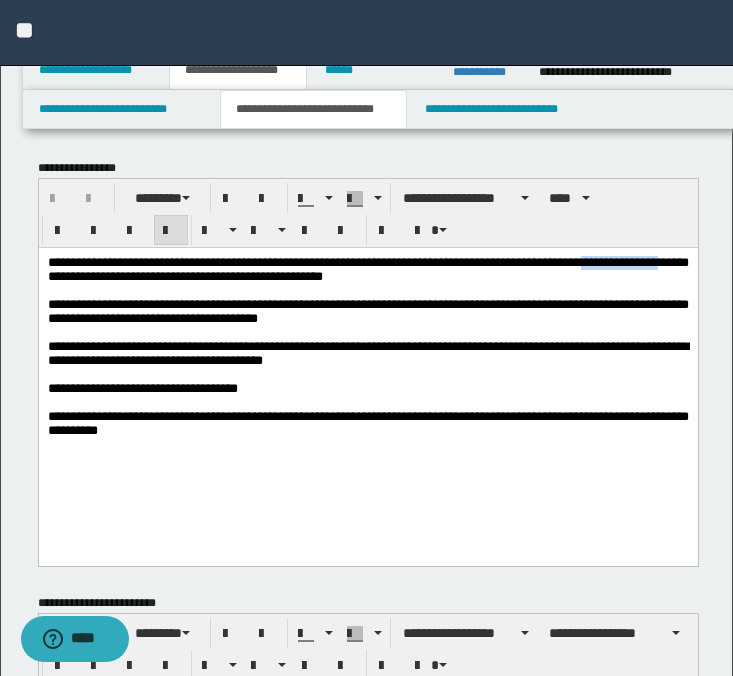 drag, startPoint x: 644, startPoint y: 263, endPoint x: 110, endPoint y: 275, distance: 534.1348 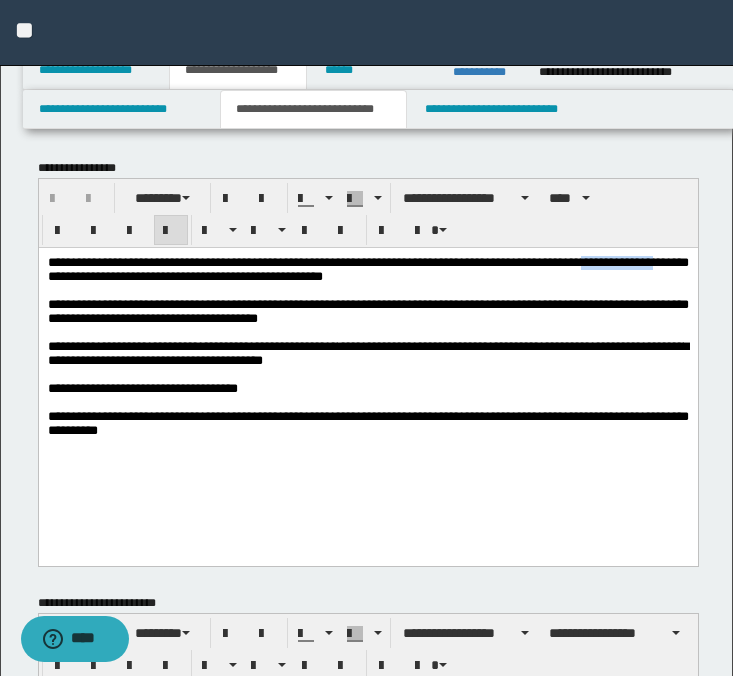 copy on "**********" 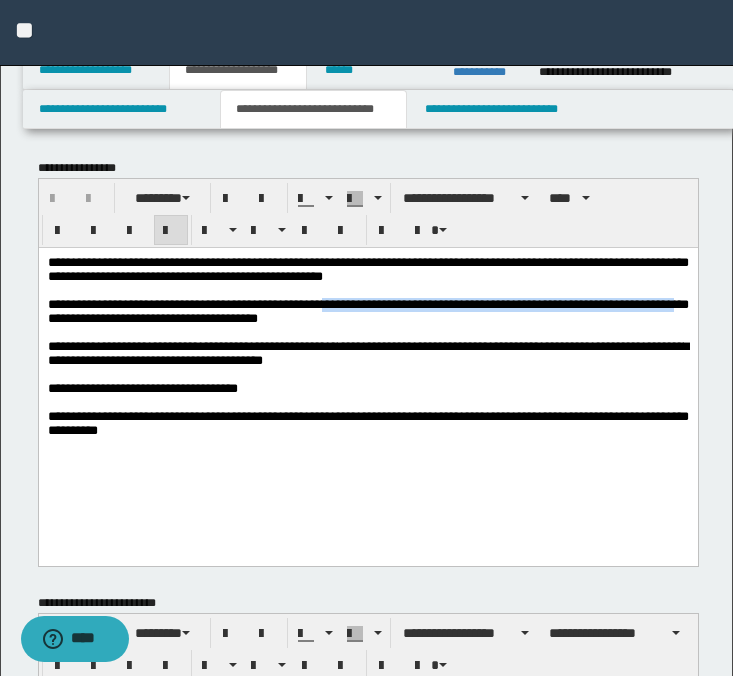 drag, startPoint x: 362, startPoint y: 309, endPoint x: 91, endPoint y: 331, distance: 271.8915 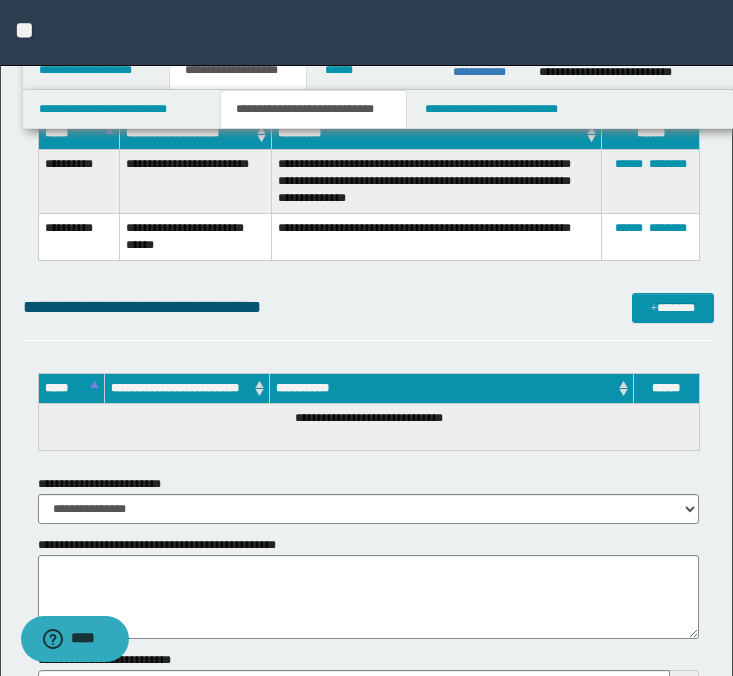 scroll, scrollTop: 2669, scrollLeft: 0, axis: vertical 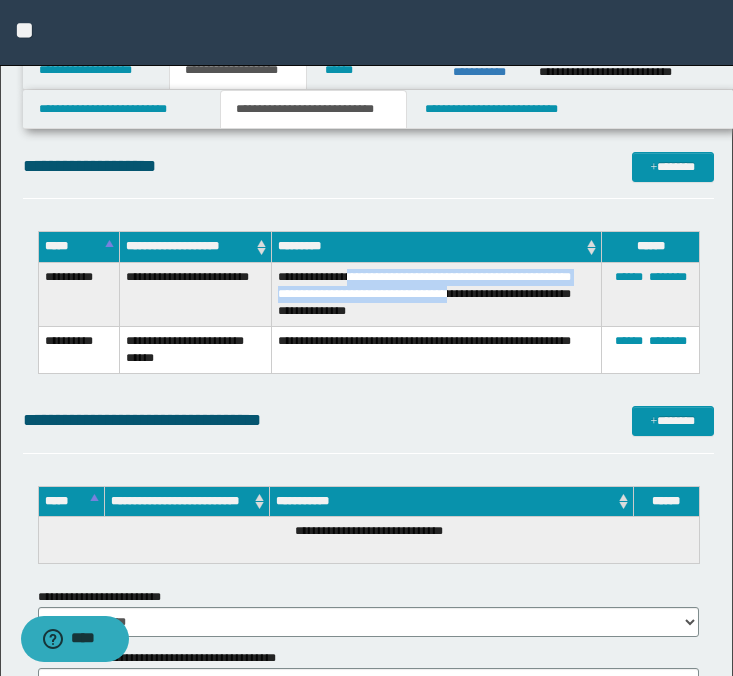 drag, startPoint x: 359, startPoint y: 276, endPoint x: 494, endPoint y: 289, distance: 135.62448 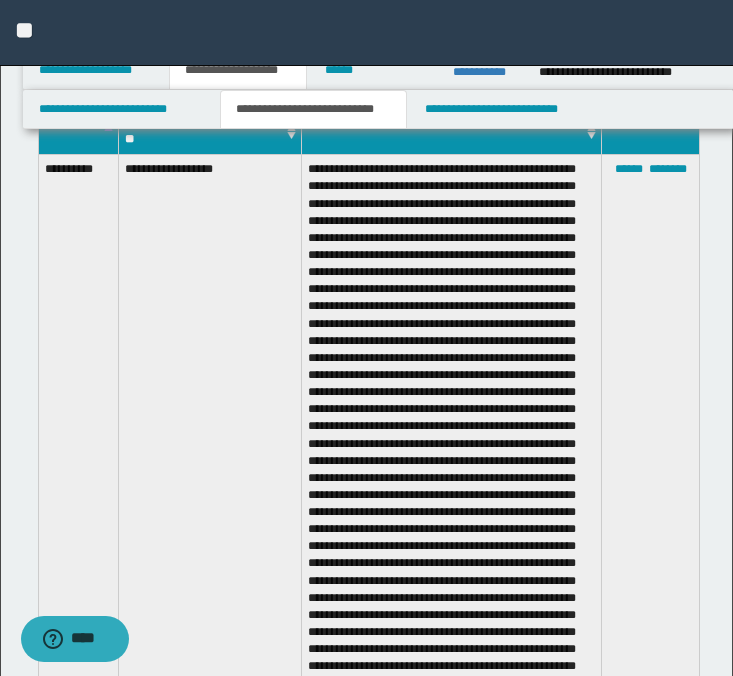 scroll, scrollTop: 1422, scrollLeft: 0, axis: vertical 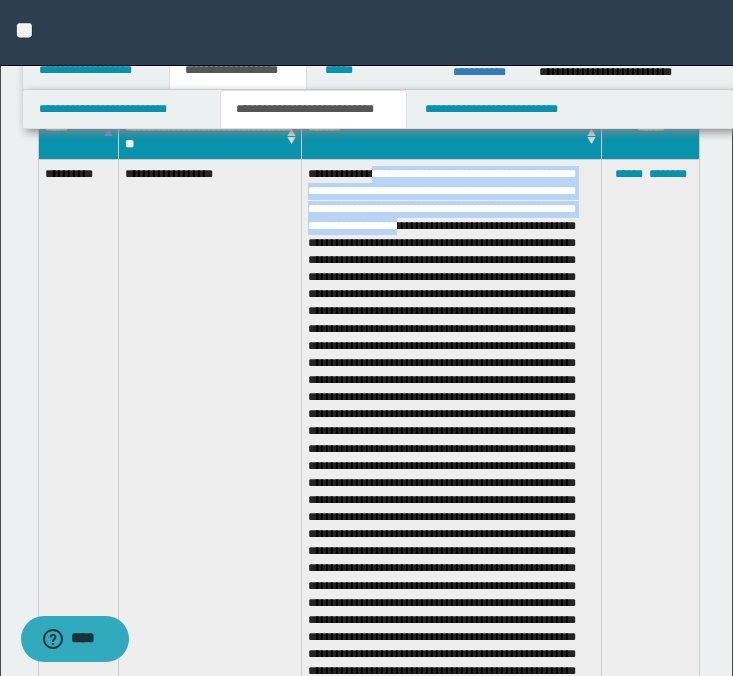drag, startPoint x: 385, startPoint y: 173, endPoint x: 550, endPoint y: 219, distance: 171.29214 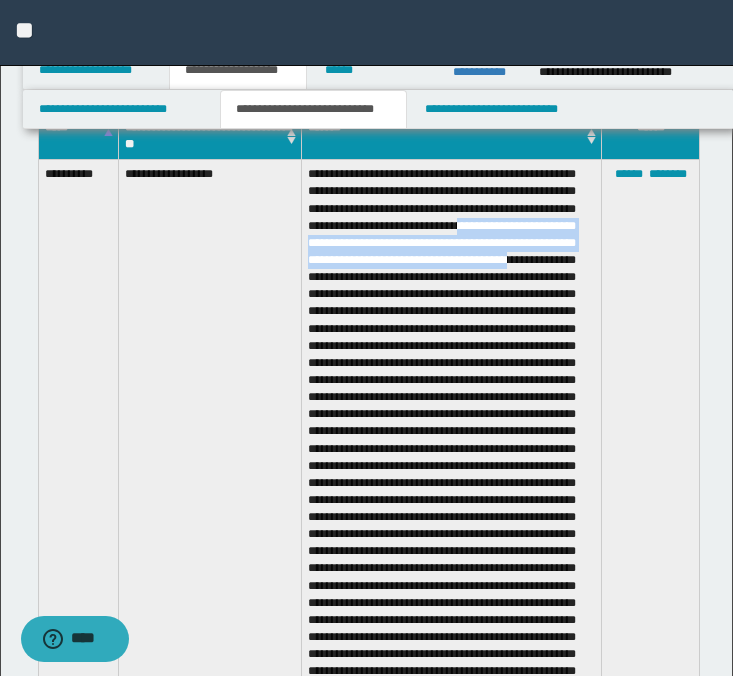 drag, startPoint x: 351, startPoint y: 240, endPoint x: 484, endPoint y: 270, distance: 136.34148 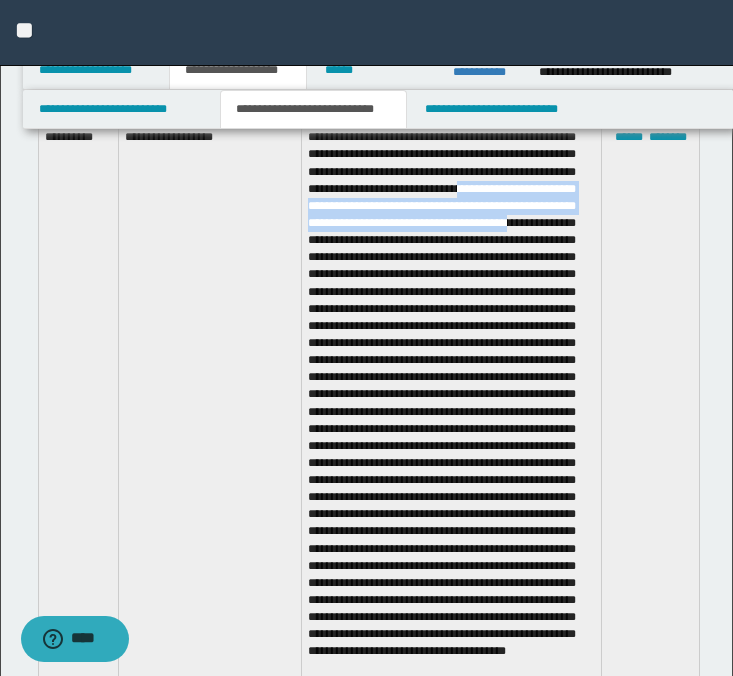 scroll, scrollTop: 1463, scrollLeft: 0, axis: vertical 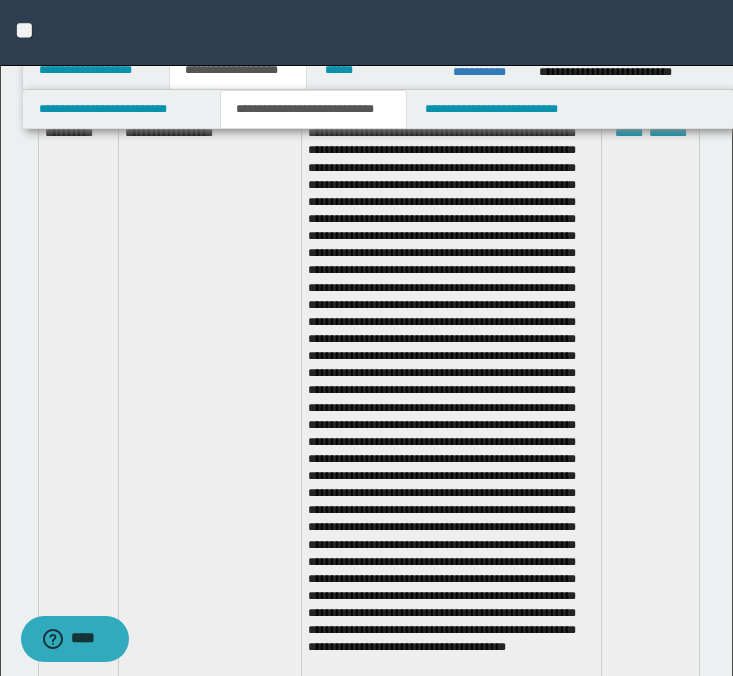 click at bounding box center (452, 438) 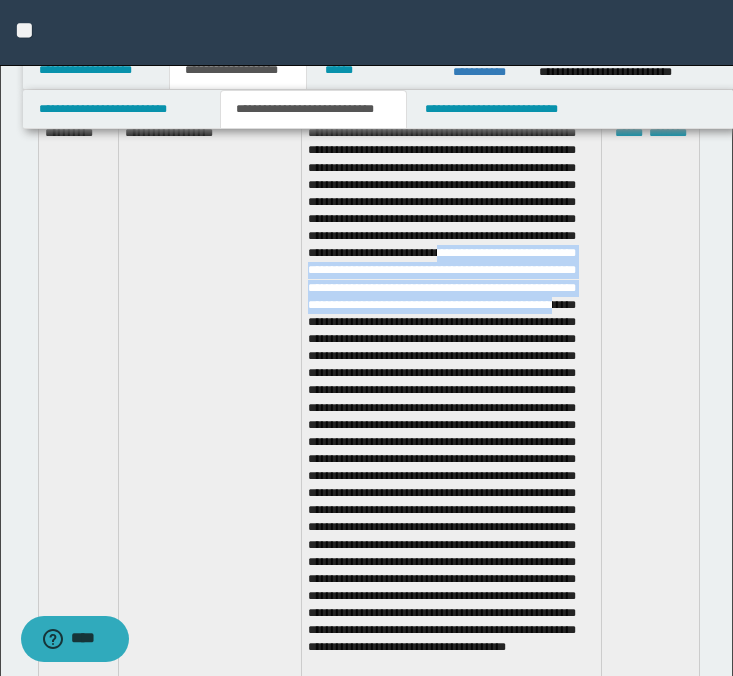 drag, startPoint x: 456, startPoint y: 268, endPoint x: 508, endPoint y: 333, distance: 83.240616 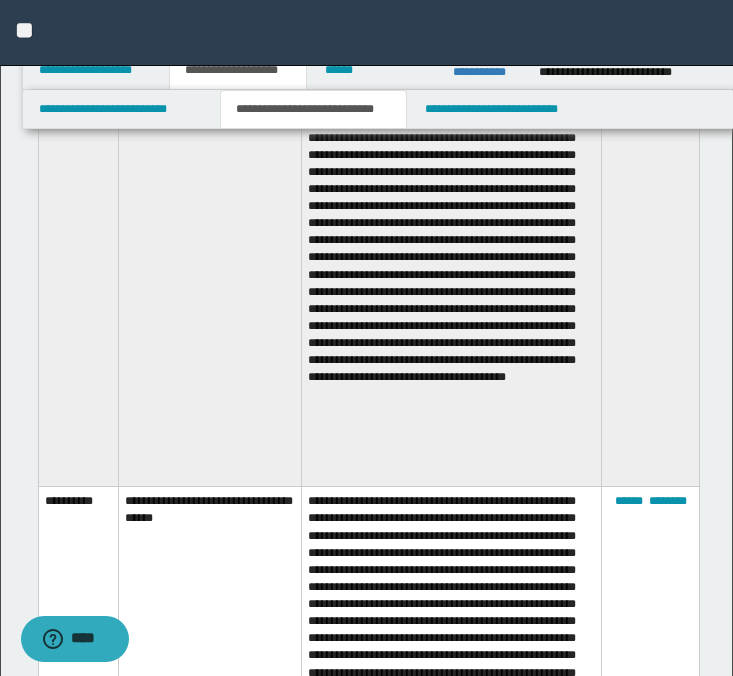 scroll, scrollTop: 1740, scrollLeft: 0, axis: vertical 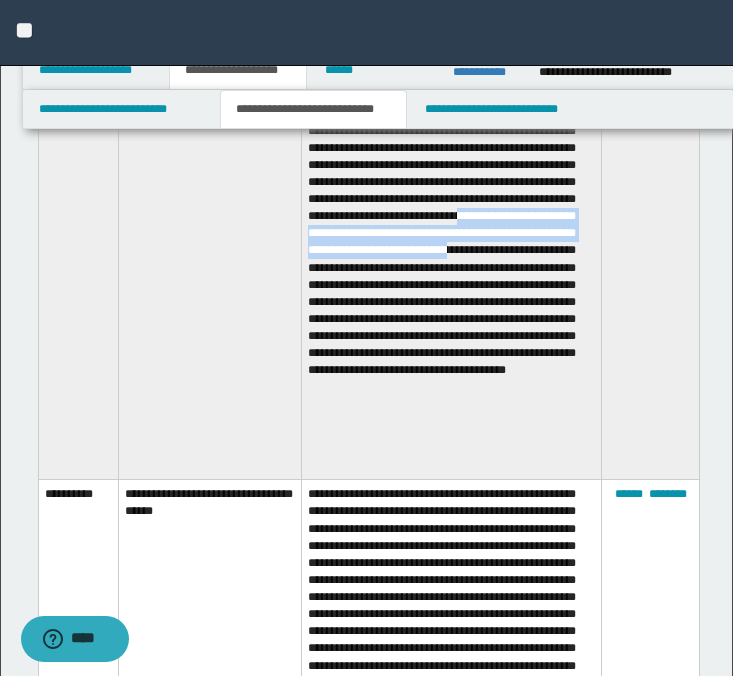 drag, startPoint x: 393, startPoint y: 281, endPoint x: 504, endPoint y: 317, distance: 116.6919 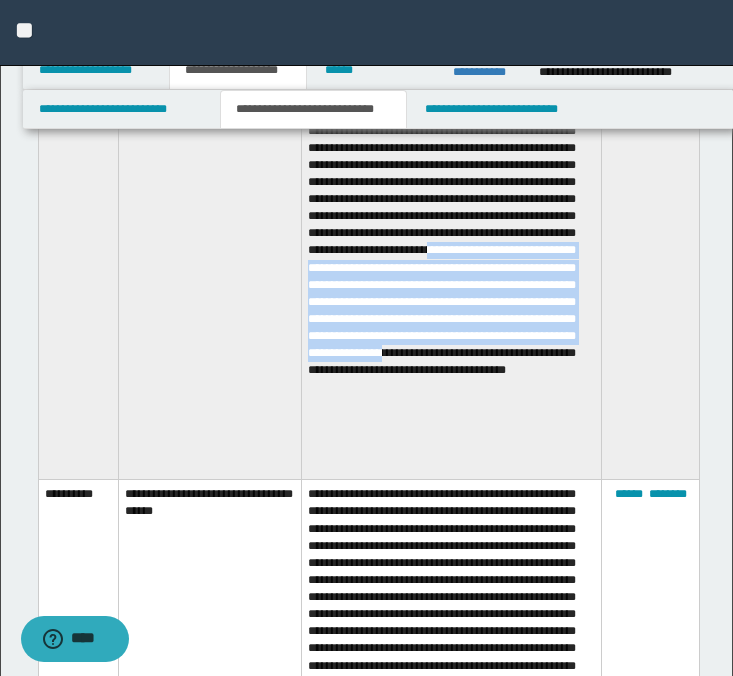 drag, startPoint x: 480, startPoint y: 316, endPoint x: 517, endPoint y: 439, distance: 128.44453 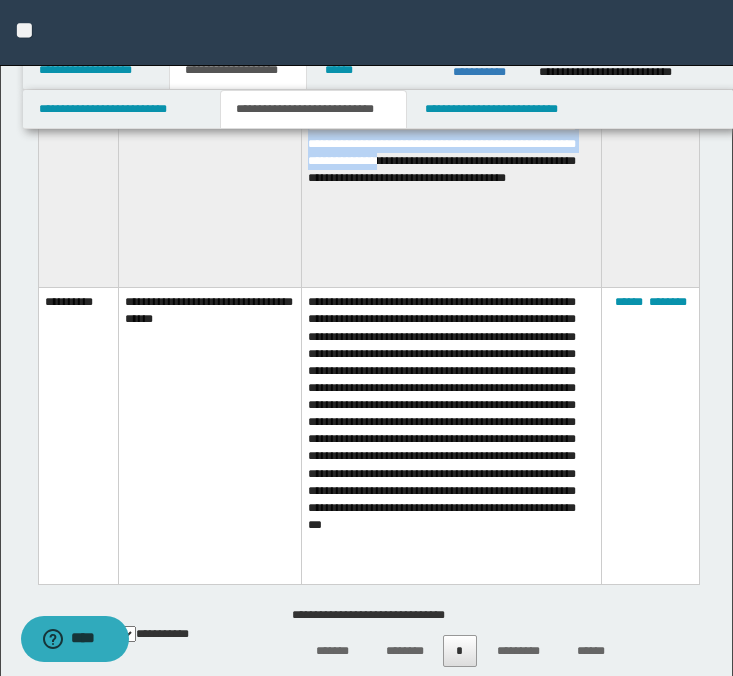scroll, scrollTop: 1945, scrollLeft: 0, axis: vertical 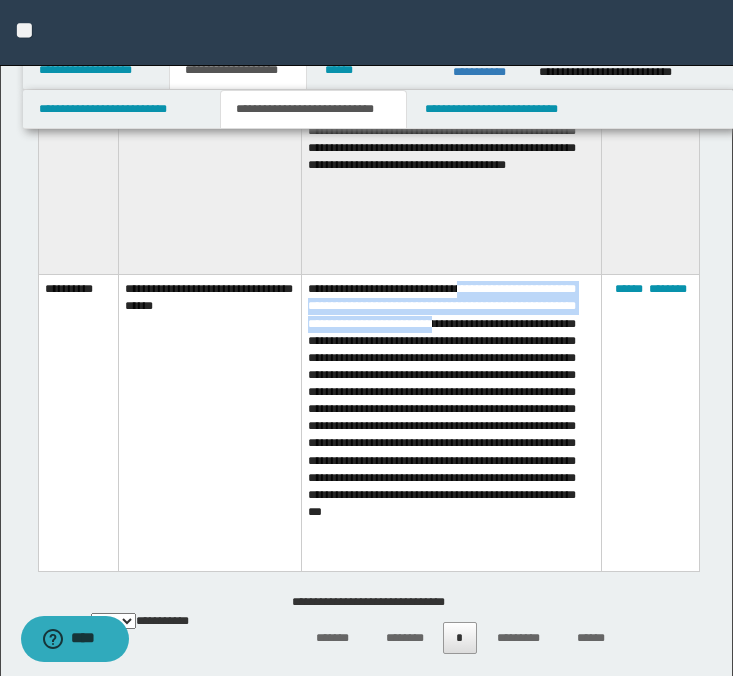 drag, startPoint x: 485, startPoint y: 297, endPoint x: 537, endPoint y: 325, distance: 59.05929 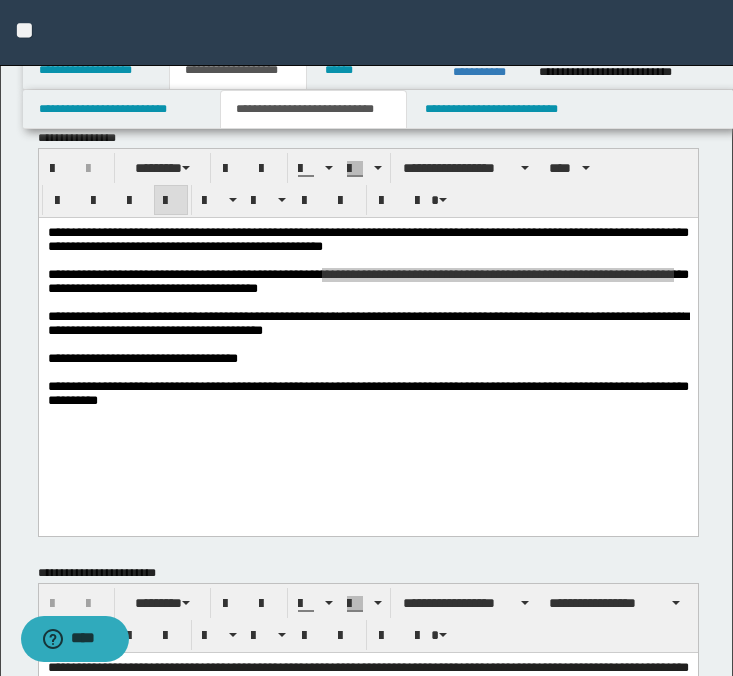 scroll, scrollTop: 0, scrollLeft: 0, axis: both 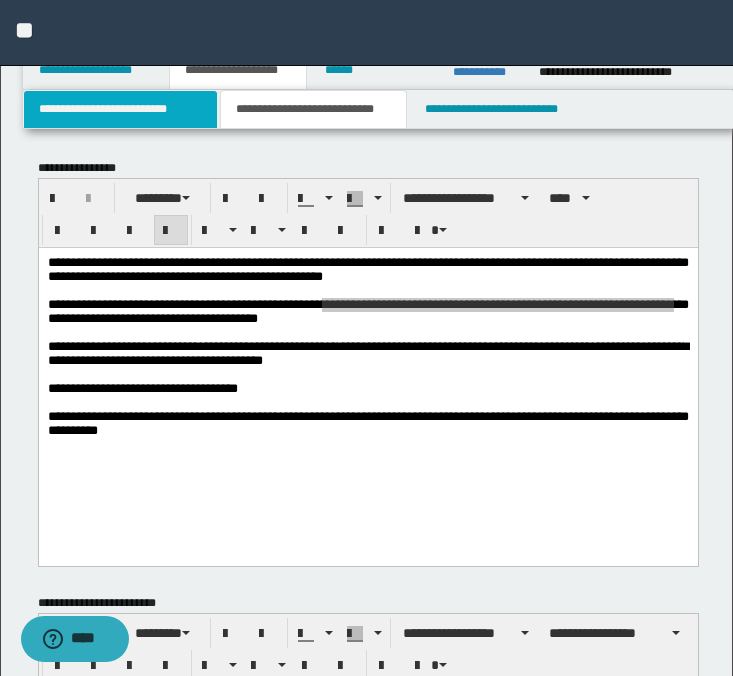 click on "**********" at bounding box center [120, 109] 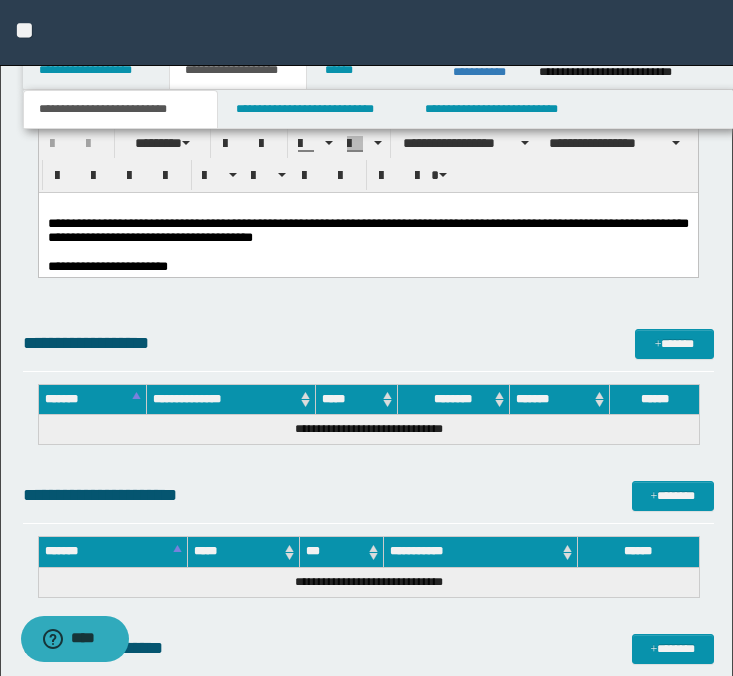 scroll, scrollTop: 866, scrollLeft: 0, axis: vertical 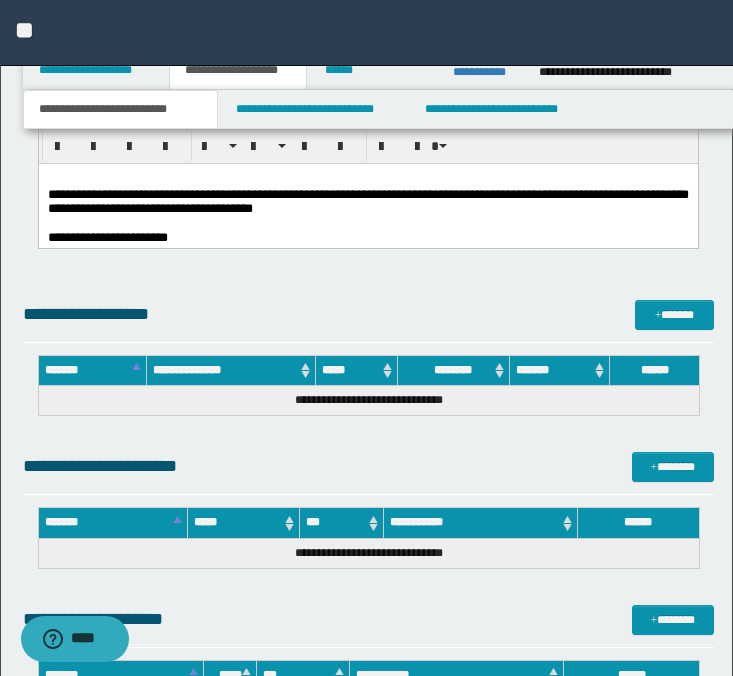 click on "**********" at bounding box center [367, 201] 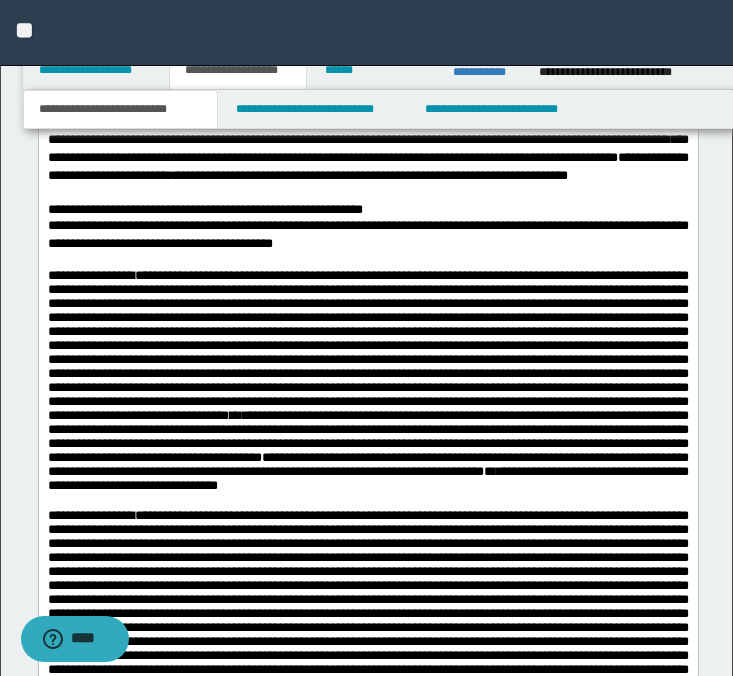 scroll, scrollTop: 1212, scrollLeft: 0, axis: vertical 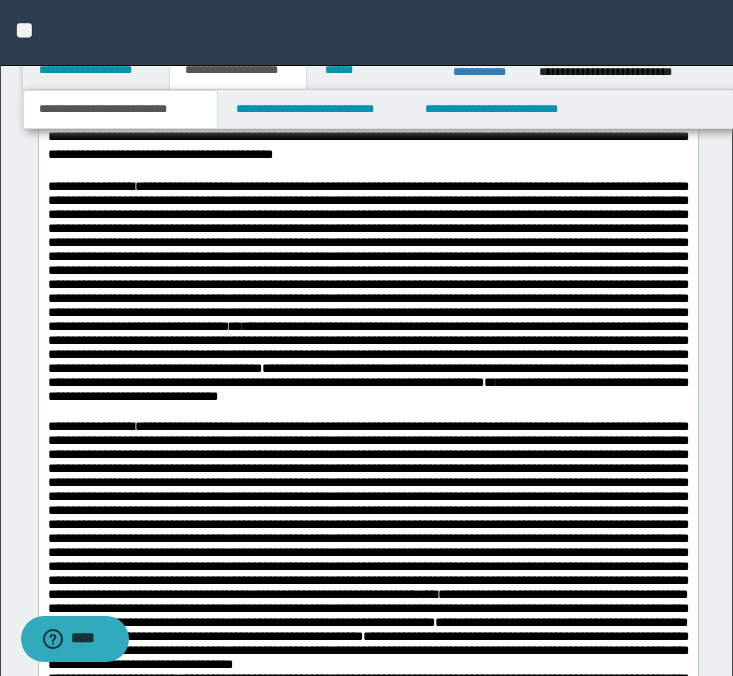 click on "**********" at bounding box center (204, 120) 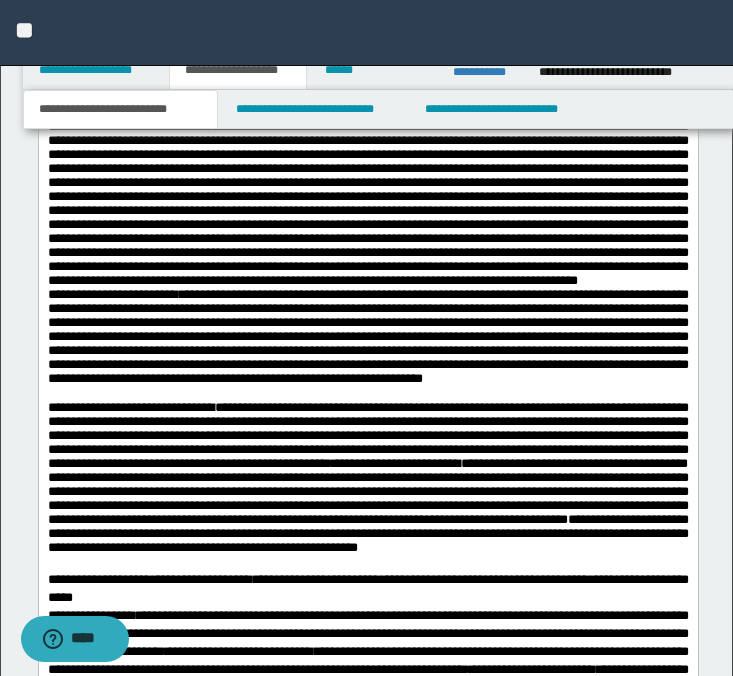 scroll, scrollTop: 2068, scrollLeft: 0, axis: vertical 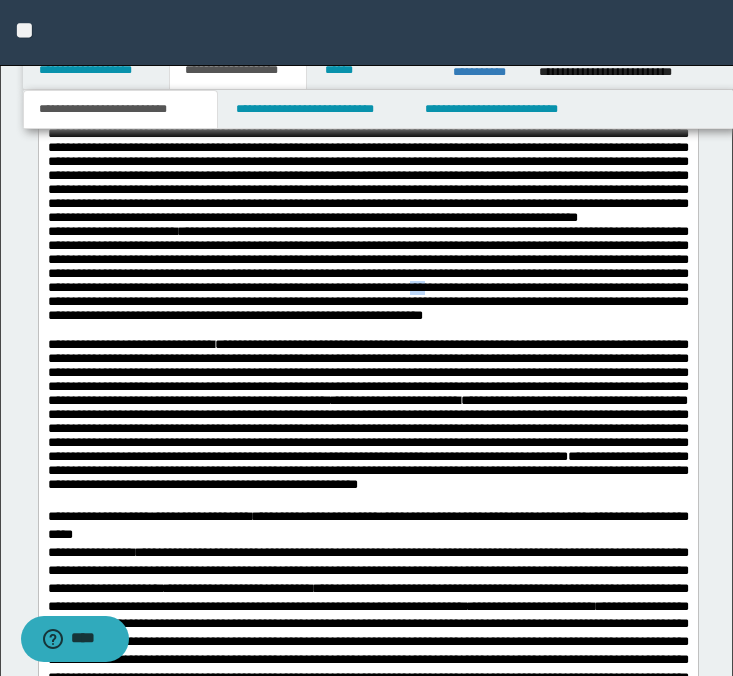 drag, startPoint x: 568, startPoint y: 503, endPoint x: 591, endPoint y: 507, distance: 23.345236 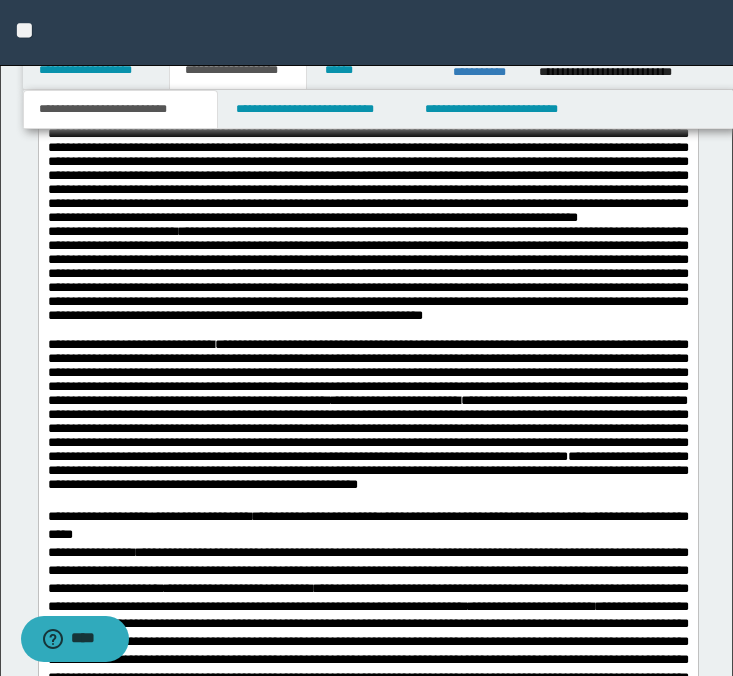 click on "**********" at bounding box center (367, 273) 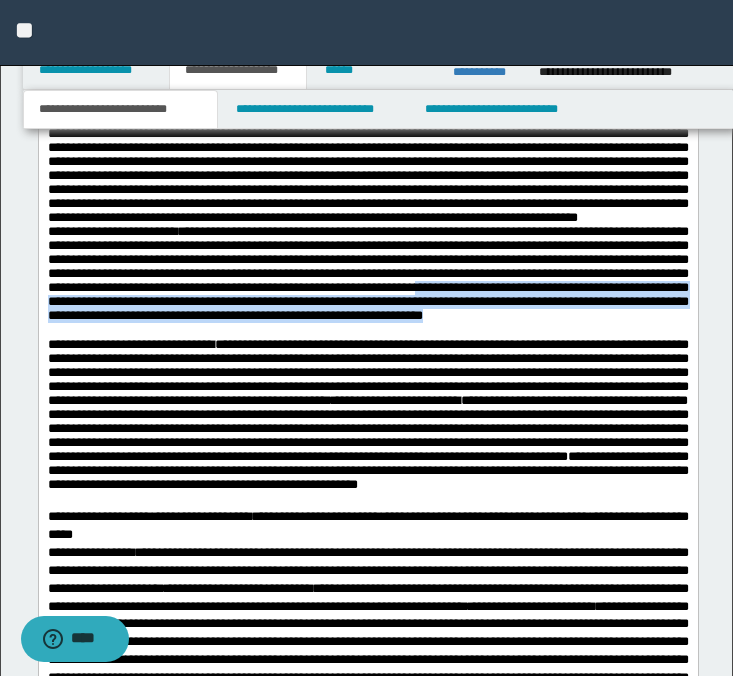 drag, startPoint x: 575, startPoint y: 504, endPoint x: 662, endPoint y: 539, distance: 93.77633 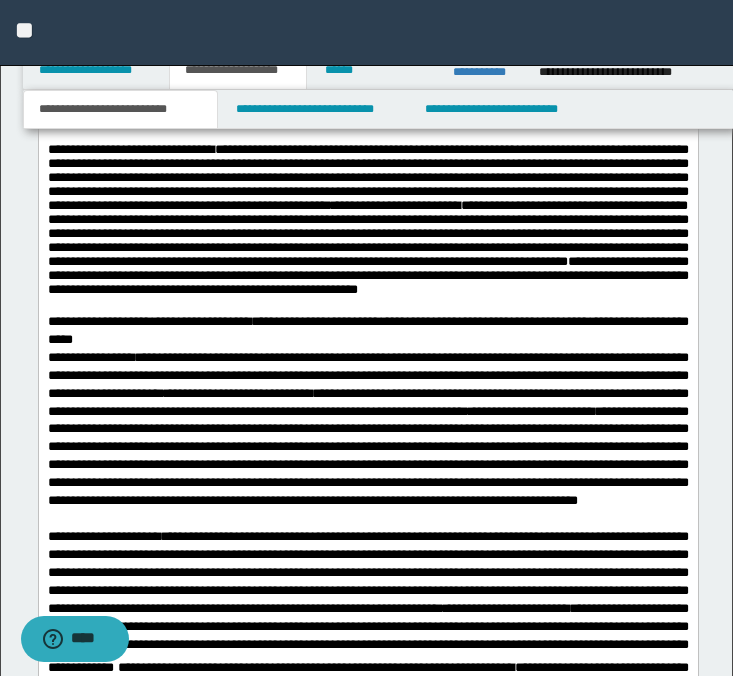 scroll, scrollTop: 2327, scrollLeft: 0, axis: vertical 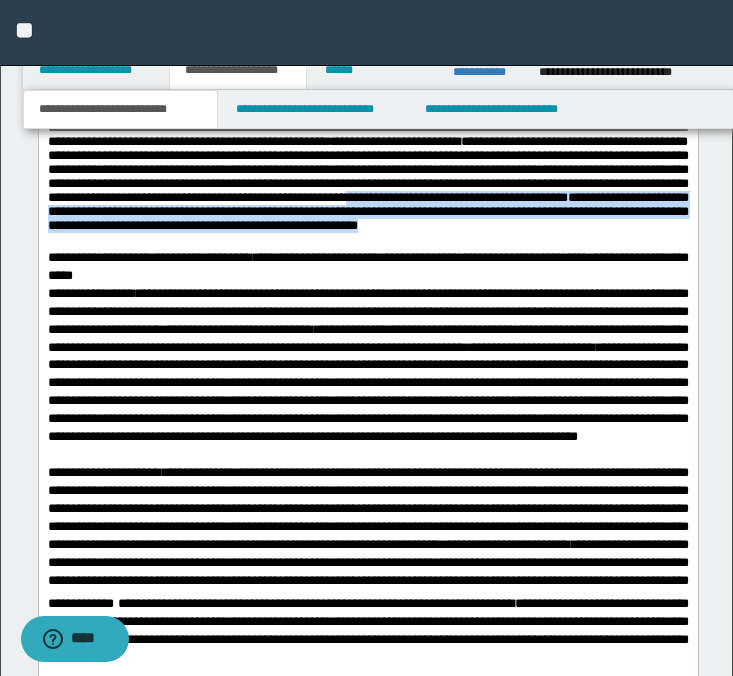 drag, startPoint x: 161, startPoint y: 446, endPoint x: 325, endPoint y: 474, distance: 166.37308 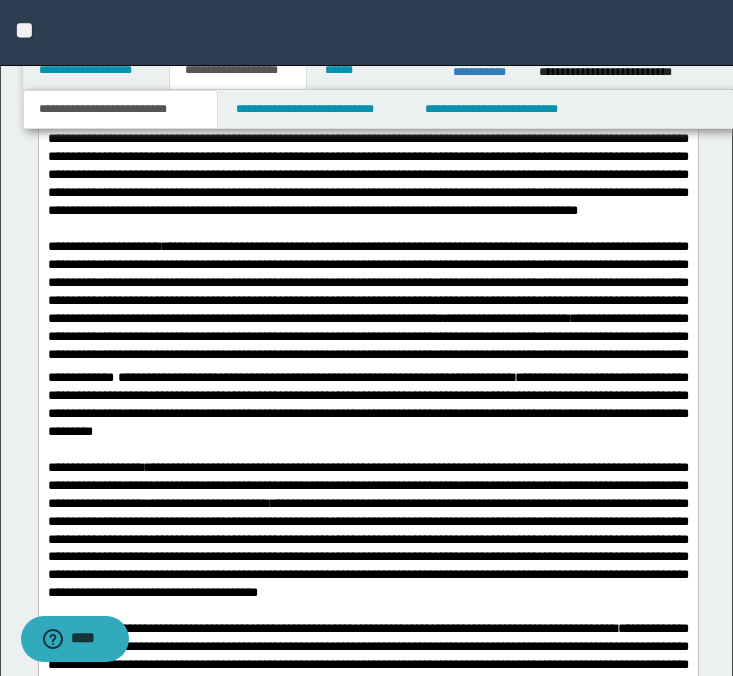 scroll, scrollTop: 2570, scrollLeft: 0, axis: vertical 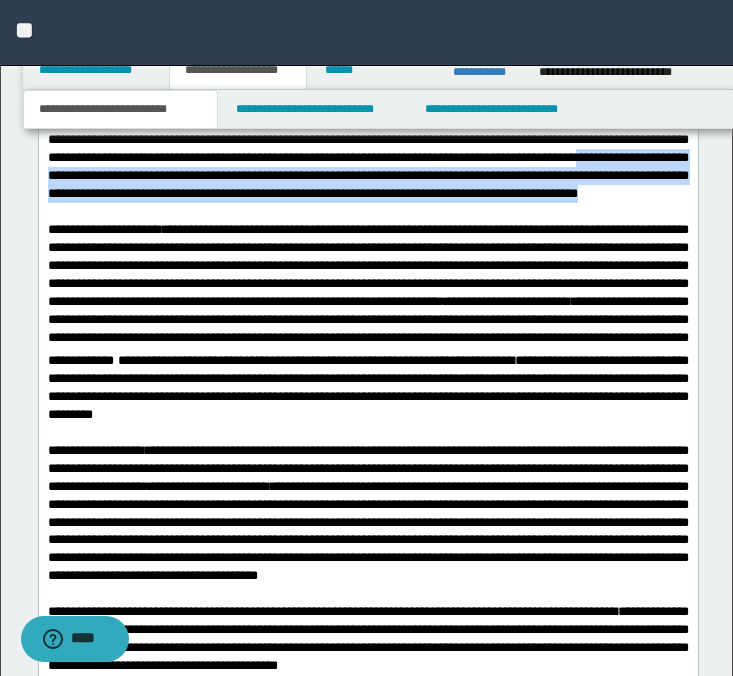 drag, startPoint x: 230, startPoint y: 431, endPoint x: 340, endPoint y: 460, distance: 113.758514 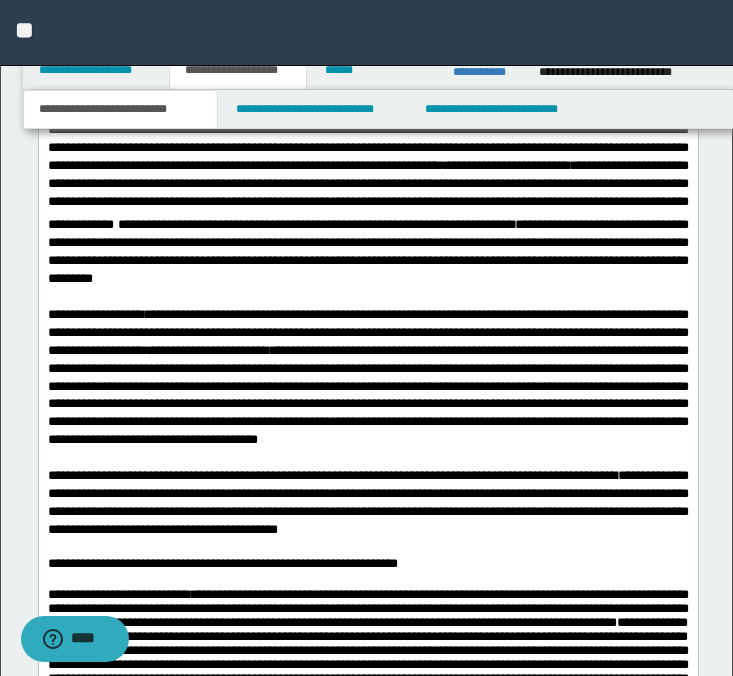 scroll, scrollTop: 2742, scrollLeft: 0, axis: vertical 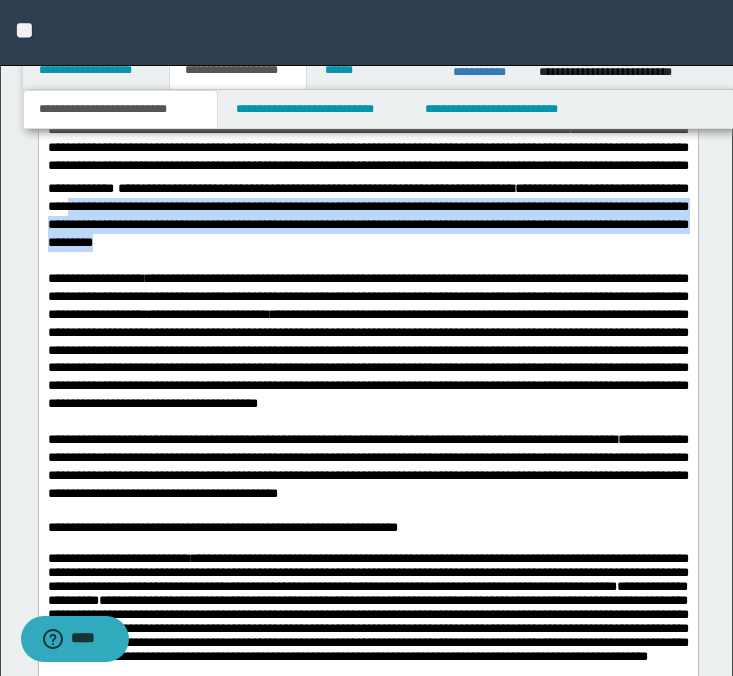 drag, startPoint x: 435, startPoint y: 479, endPoint x: 550, endPoint y: 508, distance: 118.60017 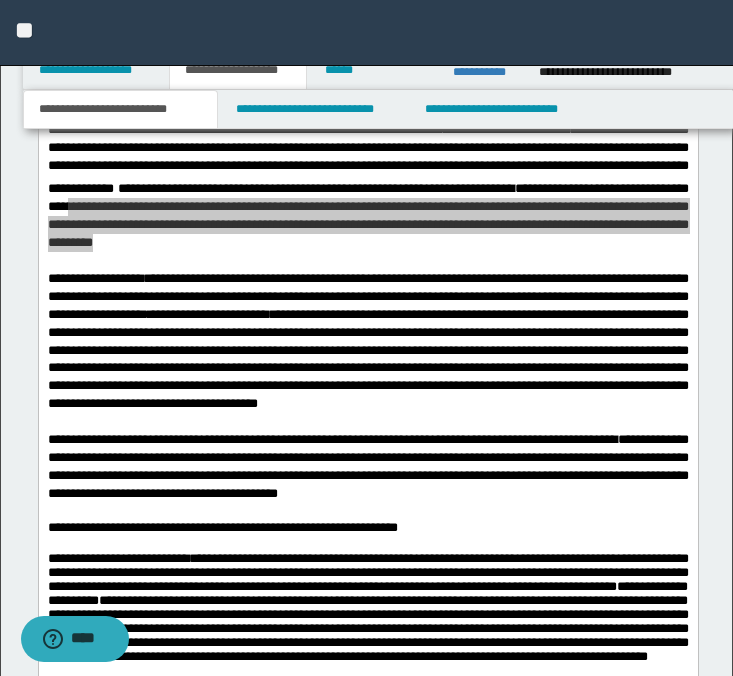 scroll, scrollTop: 2901, scrollLeft: 0, axis: vertical 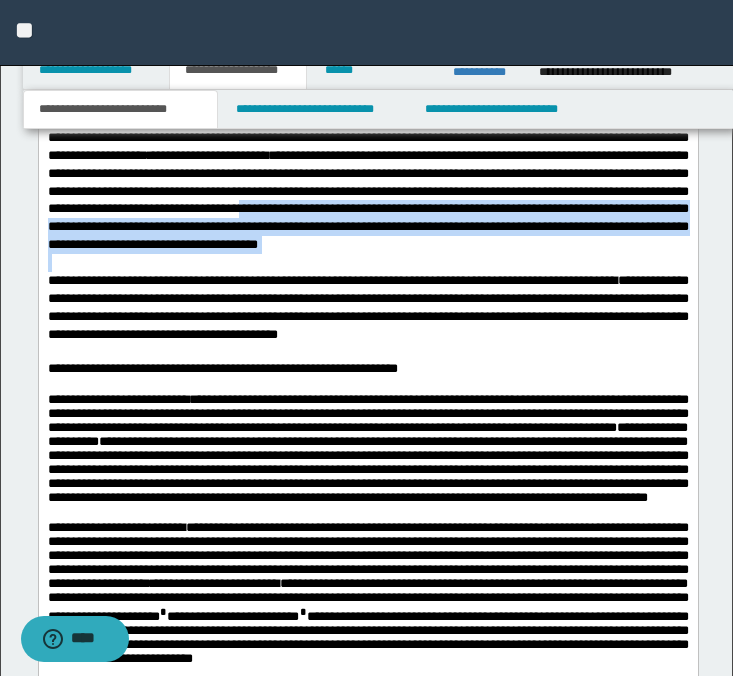 drag, startPoint x: 460, startPoint y: 476, endPoint x: 608, endPoint y: 523, distance: 155.28362 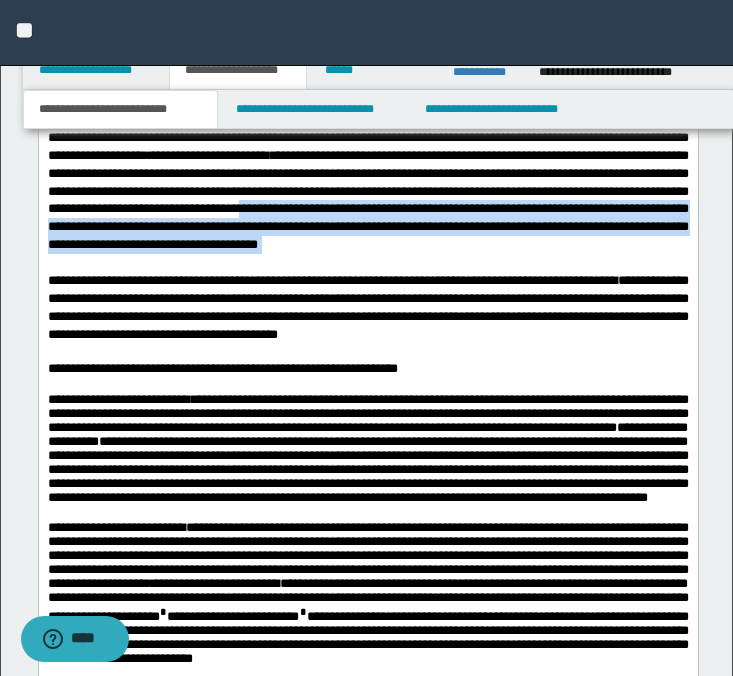 copy on "**********" 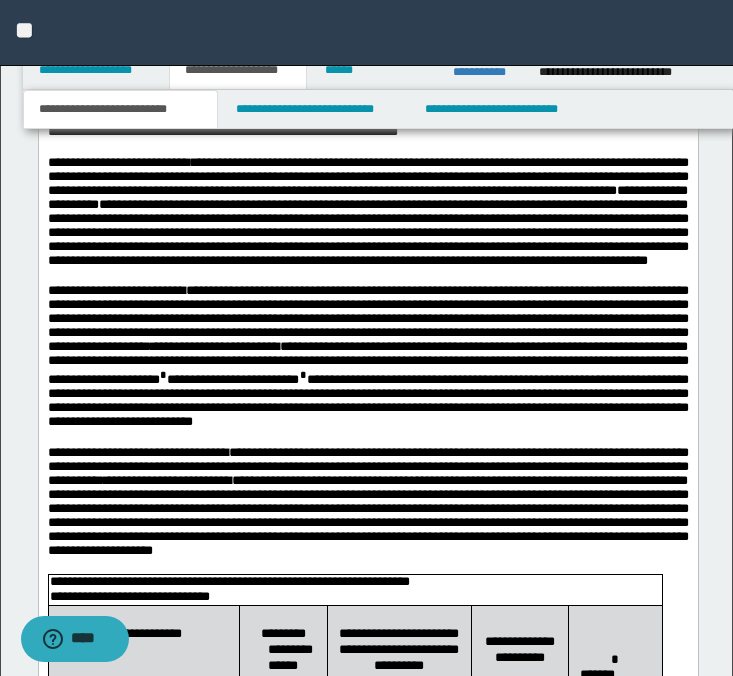 scroll, scrollTop: 3169, scrollLeft: 0, axis: vertical 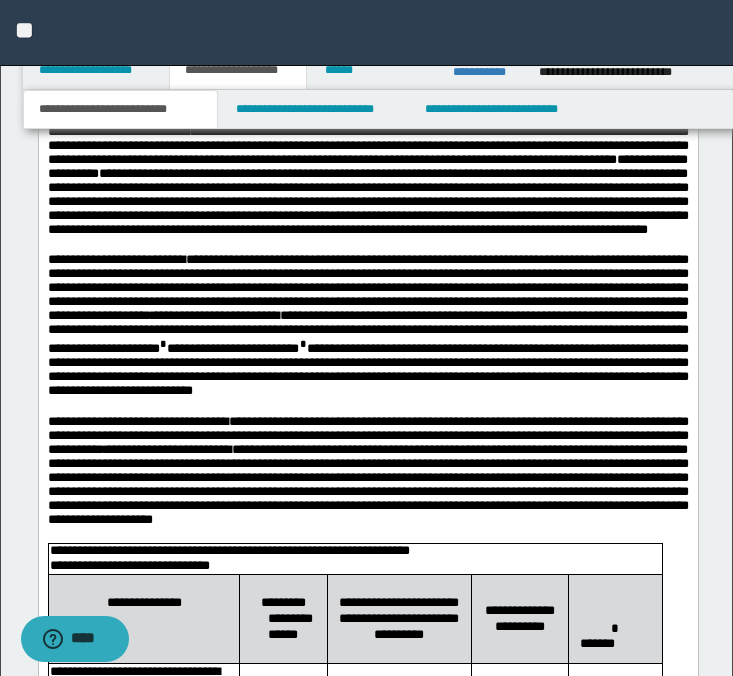 drag, startPoint x: 503, startPoint y: 278, endPoint x: 665, endPoint y: 283, distance: 162.07715 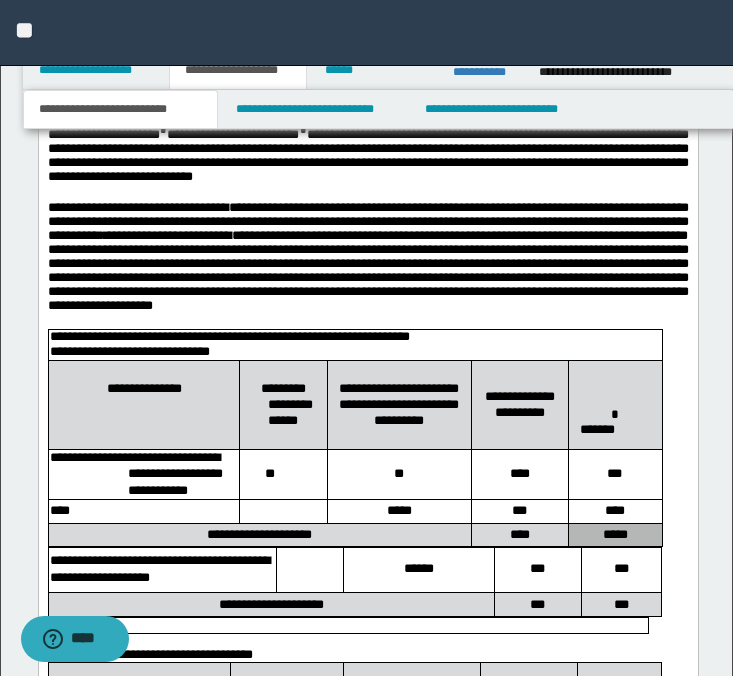 scroll, scrollTop: 3388, scrollLeft: 0, axis: vertical 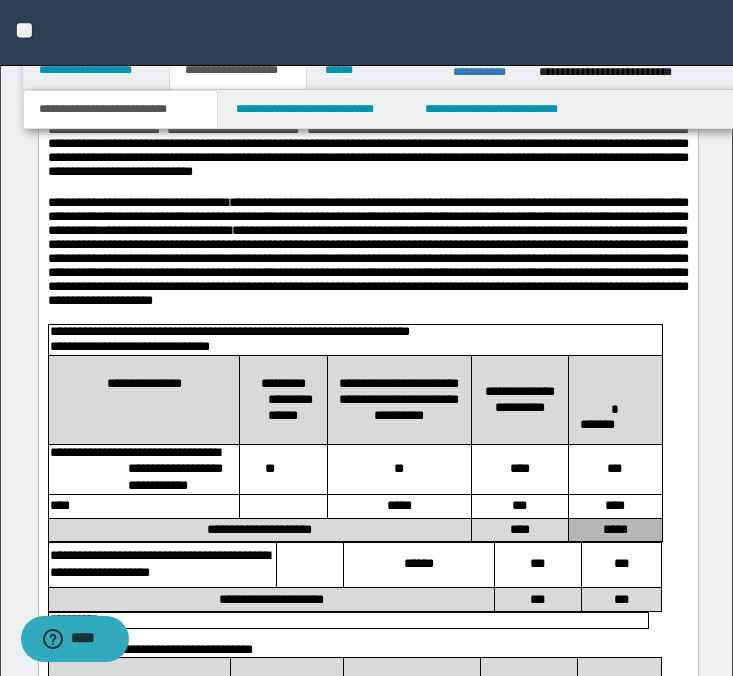 drag, startPoint x: 432, startPoint y: 276, endPoint x: 488, endPoint y: 304, distance: 62.609905 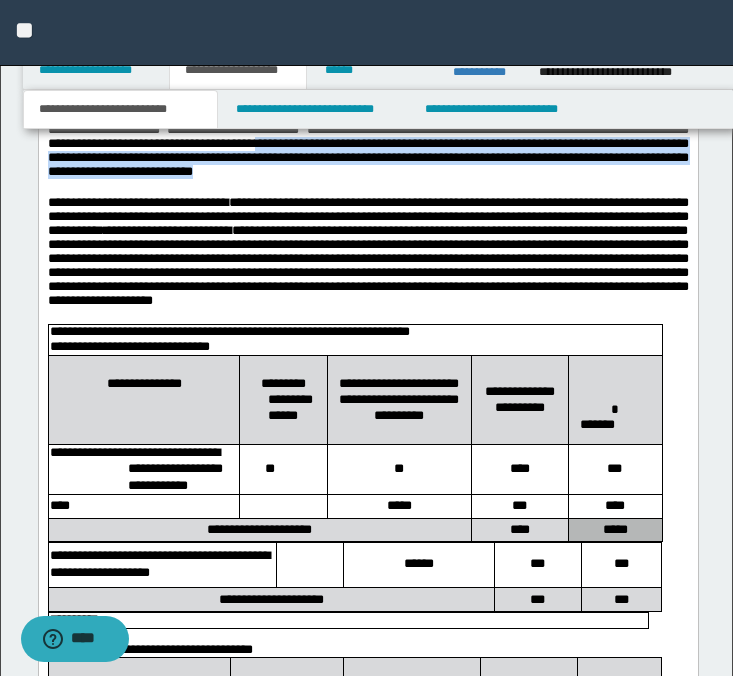 drag, startPoint x: 638, startPoint y: 449, endPoint x: 677, endPoint y: 483, distance: 51.739735 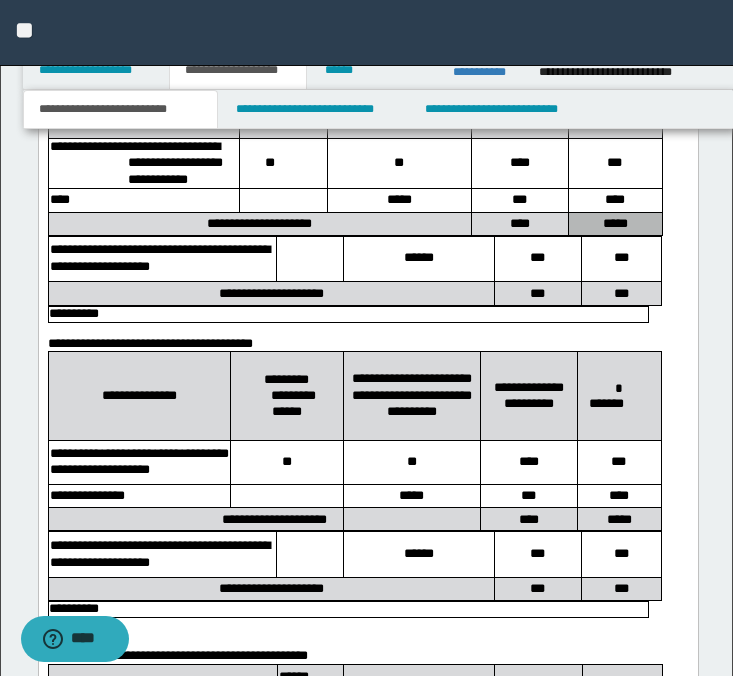 scroll, scrollTop: 3715, scrollLeft: 0, axis: vertical 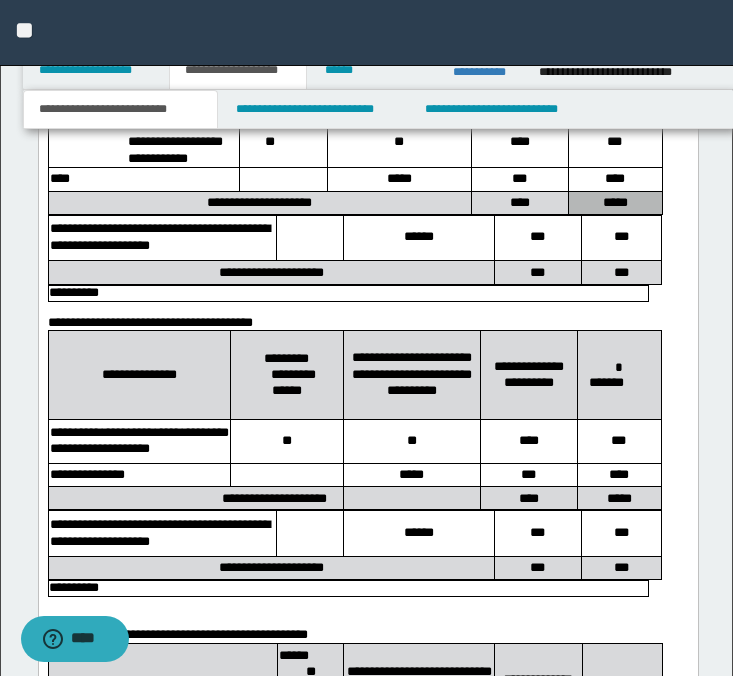drag, startPoint x: 443, startPoint y: 261, endPoint x: 498, endPoint y: 304, distance: 69.81404 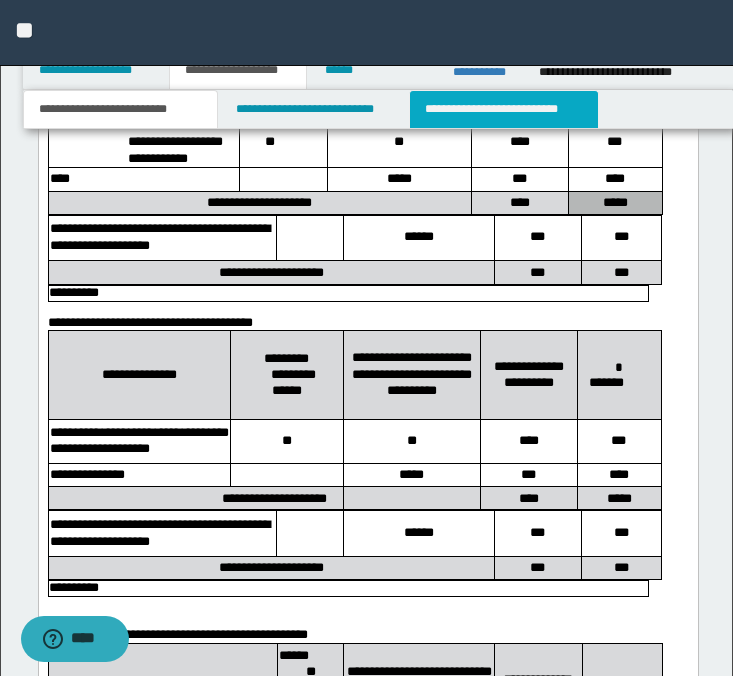 click on "**********" at bounding box center [504, 109] 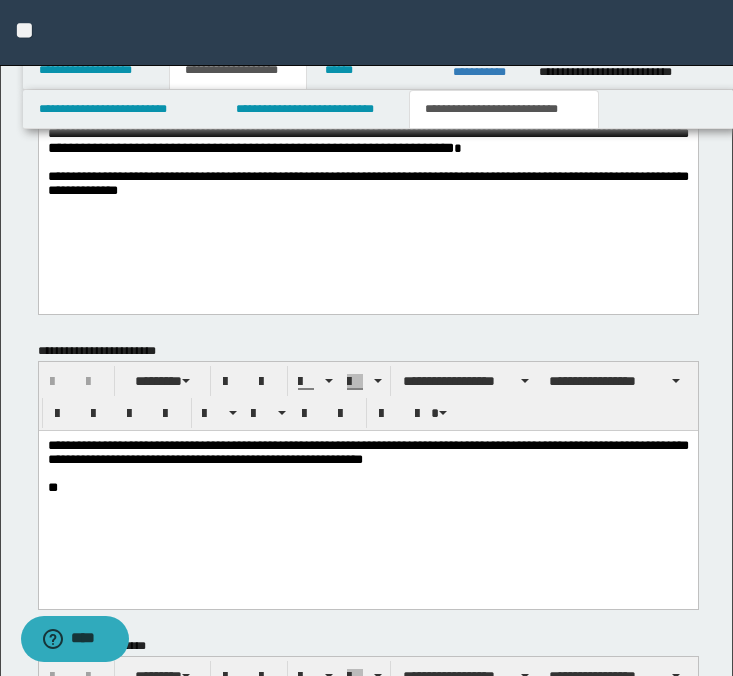 scroll, scrollTop: 830, scrollLeft: 0, axis: vertical 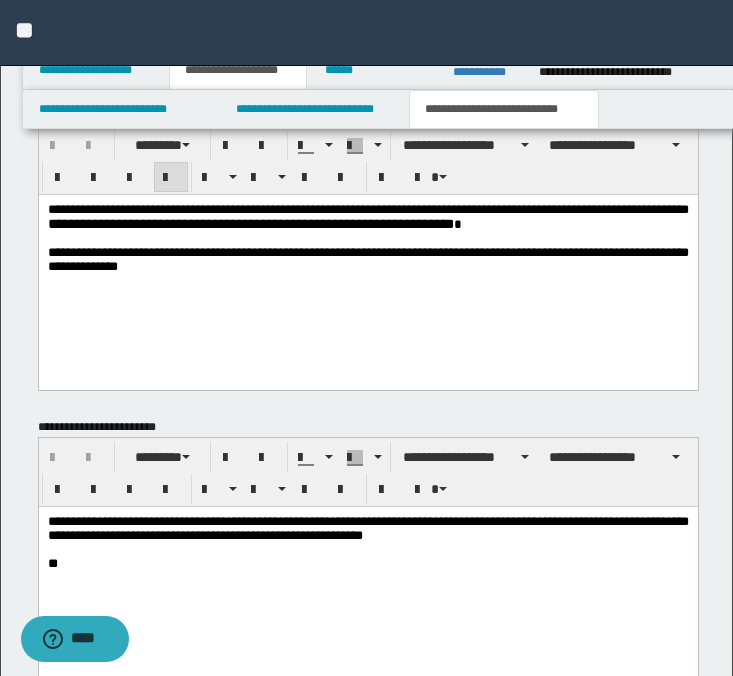 click on "**********" at bounding box center [367, 260] 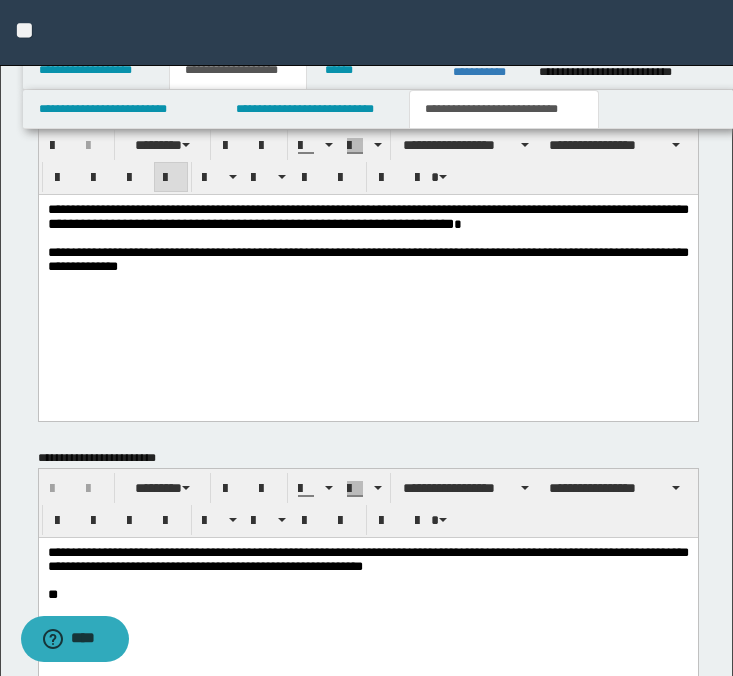 paste 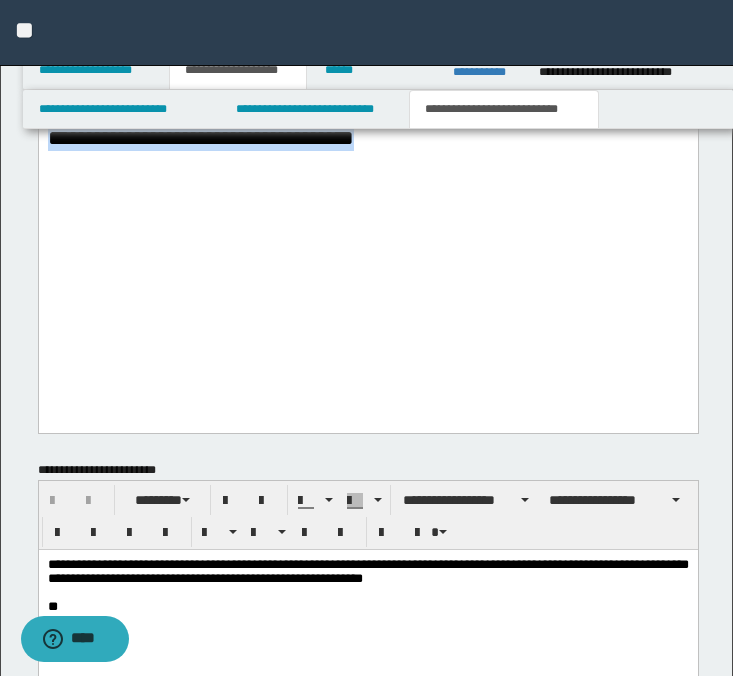 drag, startPoint x: 48, startPoint y: -1188, endPoint x: 439, endPoint y: 469, distance: 1702.507 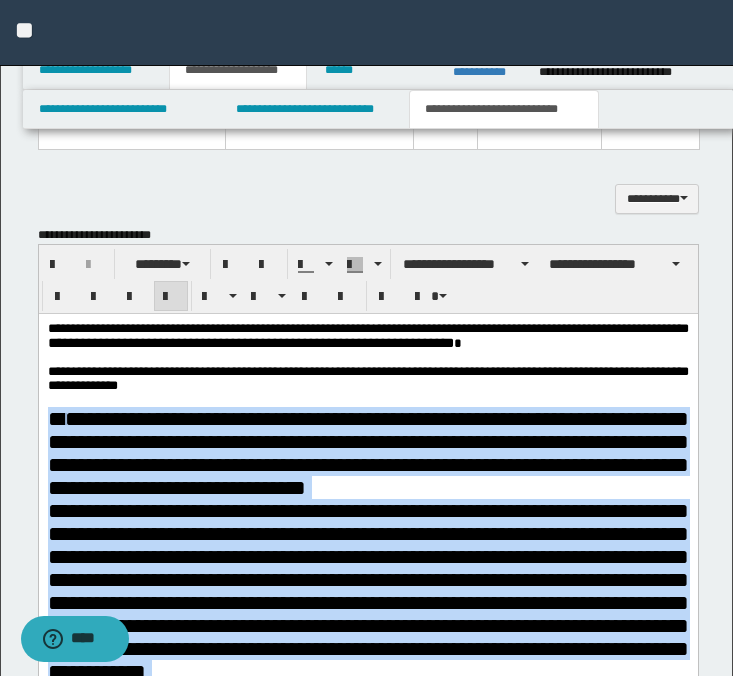 scroll, scrollTop: 699, scrollLeft: 0, axis: vertical 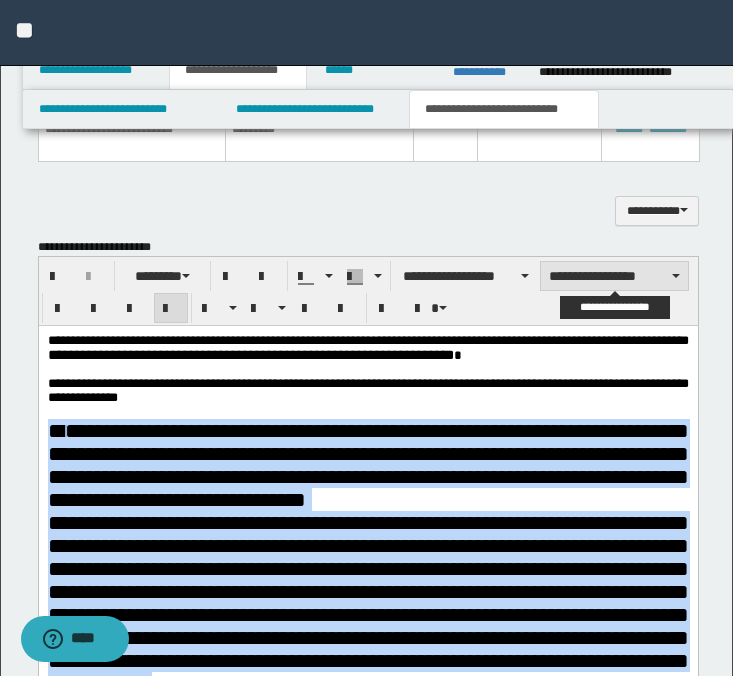 click on "**********" at bounding box center [614, 276] 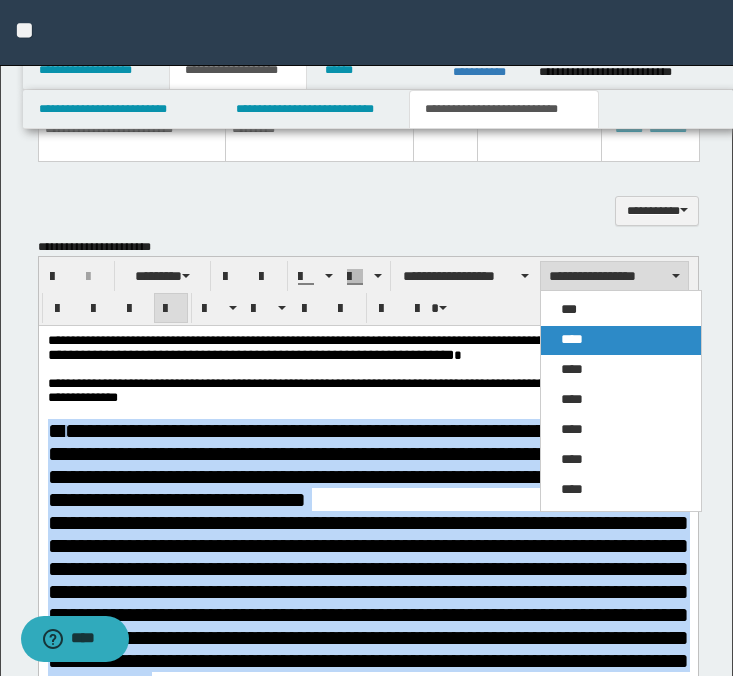 click on "****" at bounding box center [621, 340] 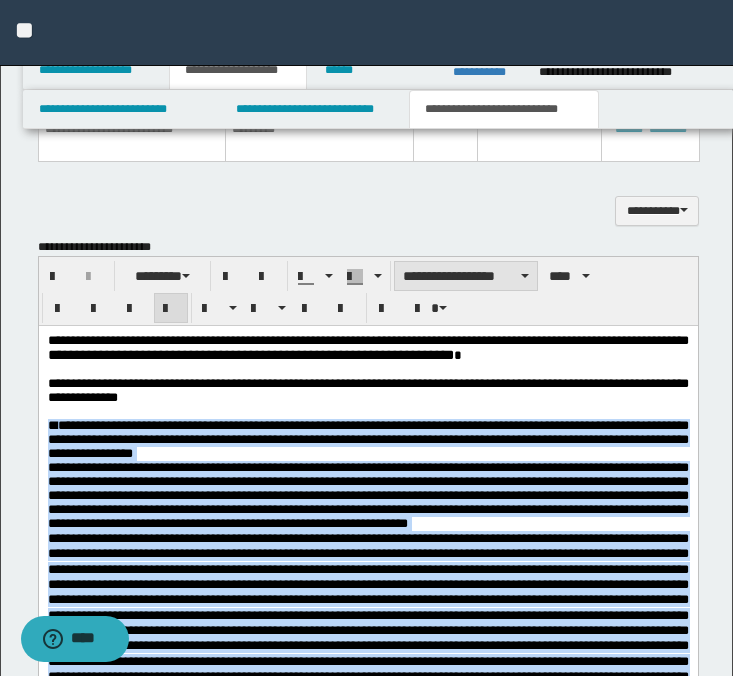 click on "**********" at bounding box center (466, 276) 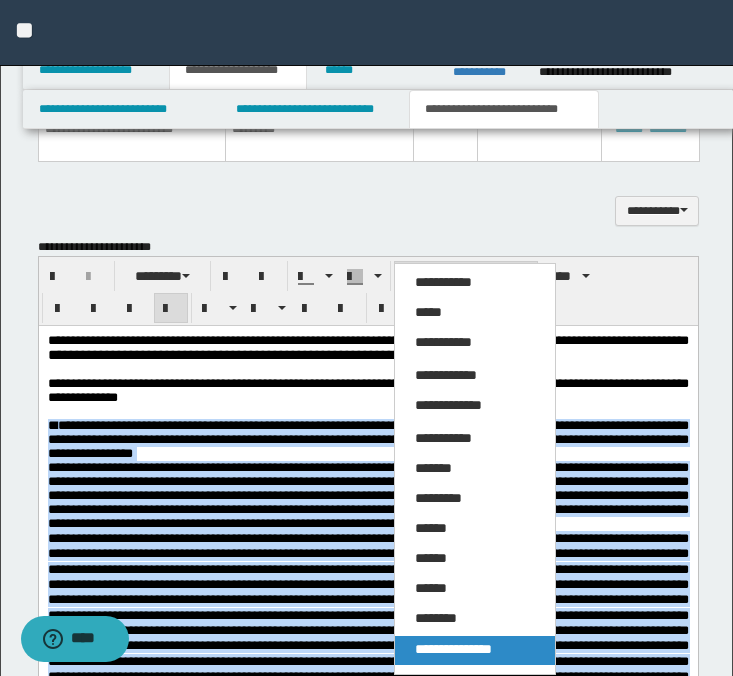 click on "**********" at bounding box center [453, 649] 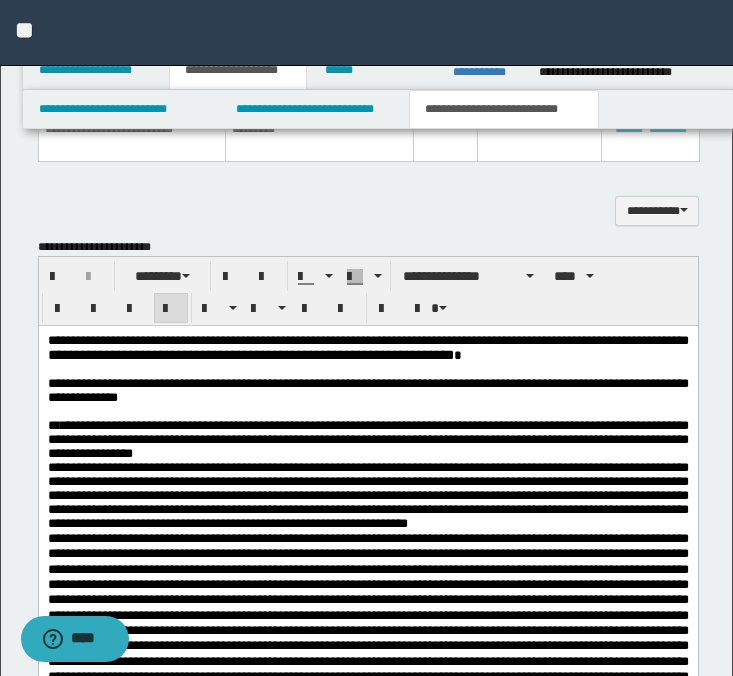 click on "**********" at bounding box center (367, 440) 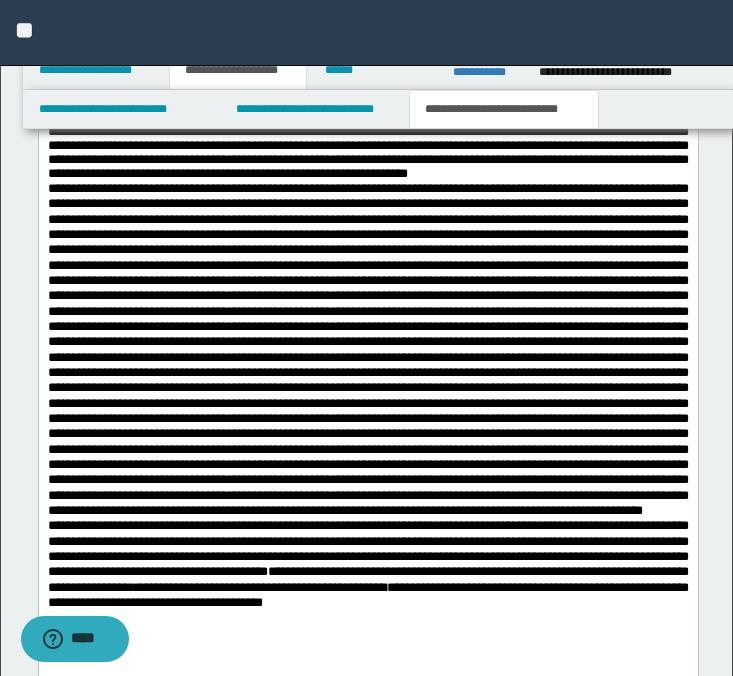 scroll, scrollTop: 1055, scrollLeft: 0, axis: vertical 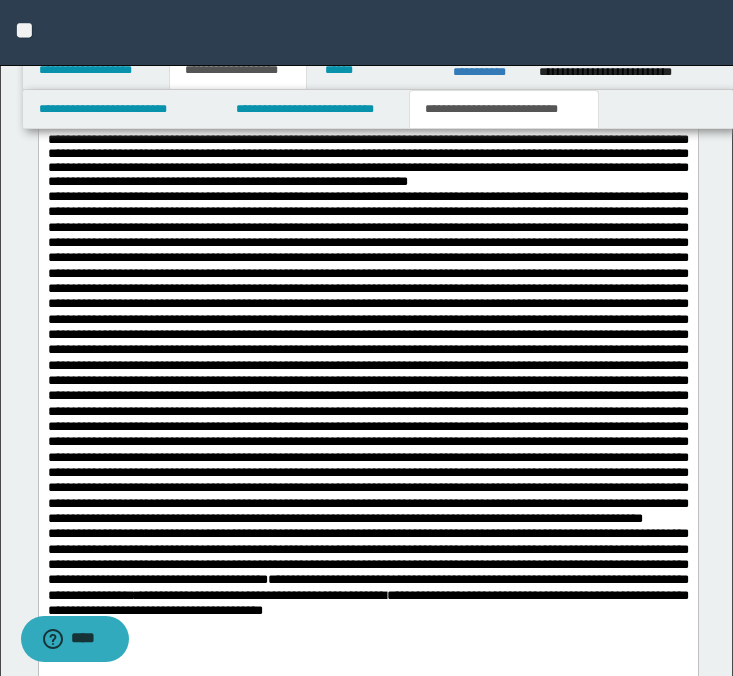 click on "**********" at bounding box center (367, 155) 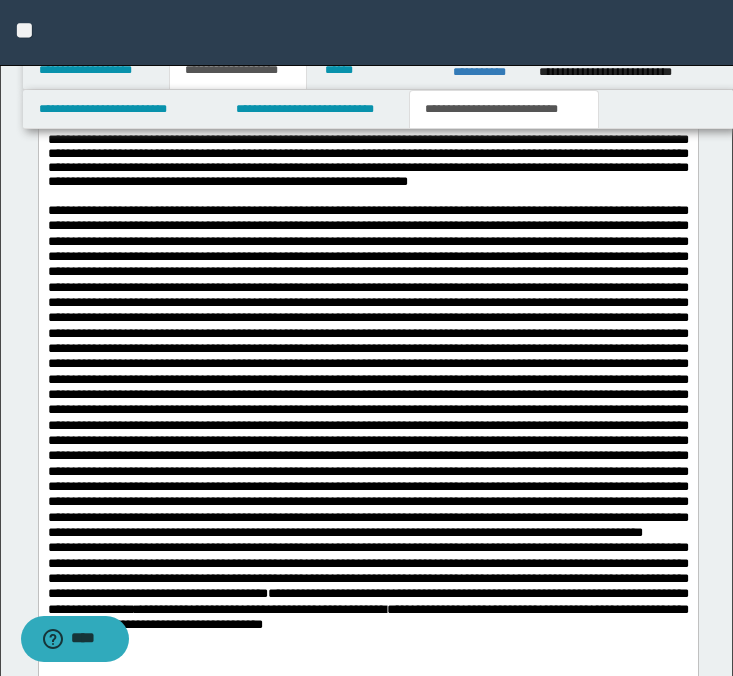 click at bounding box center (367, 372) 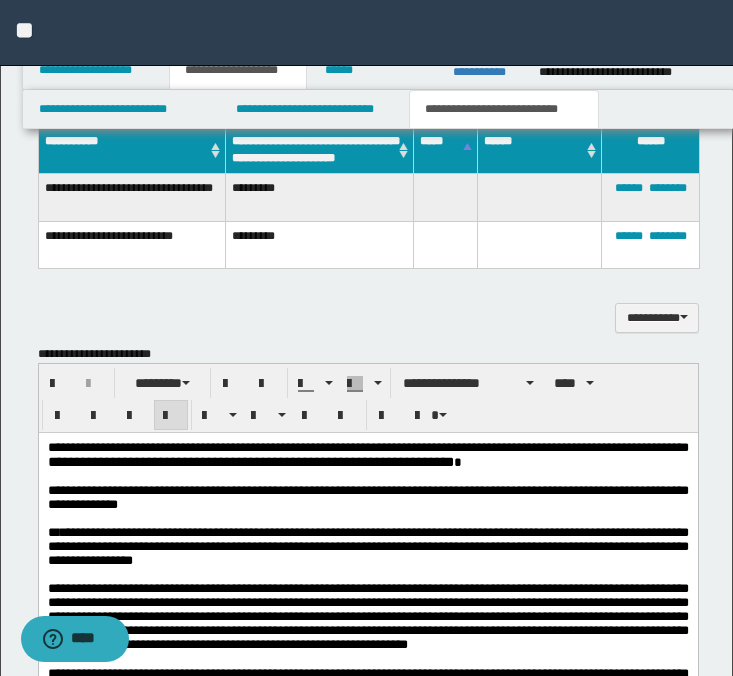 scroll, scrollTop: 587, scrollLeft: 0, axis: vertical 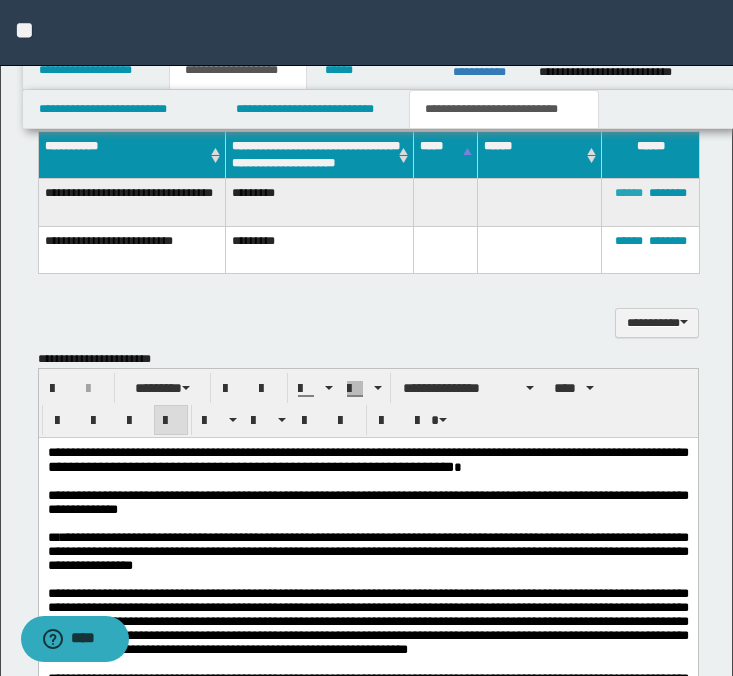 click on "******" at bounding box center (629, 193) 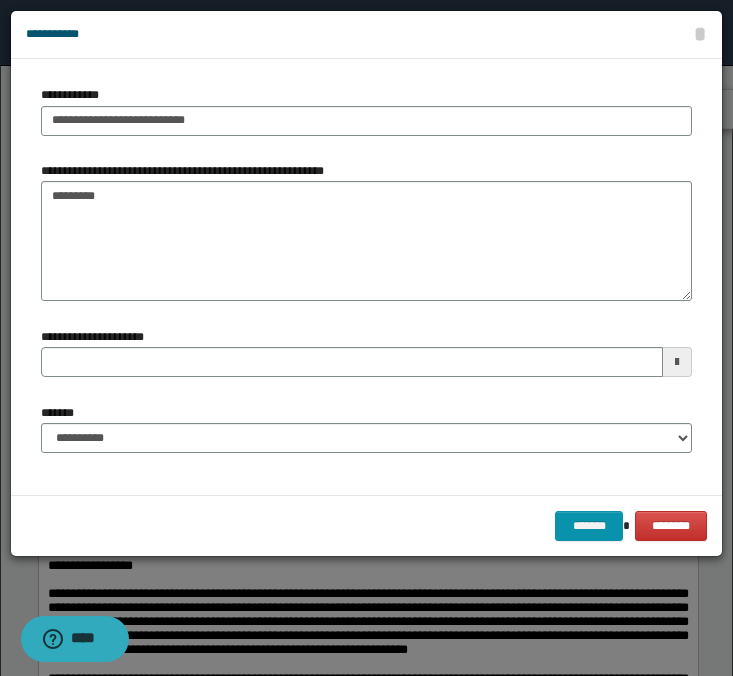 type 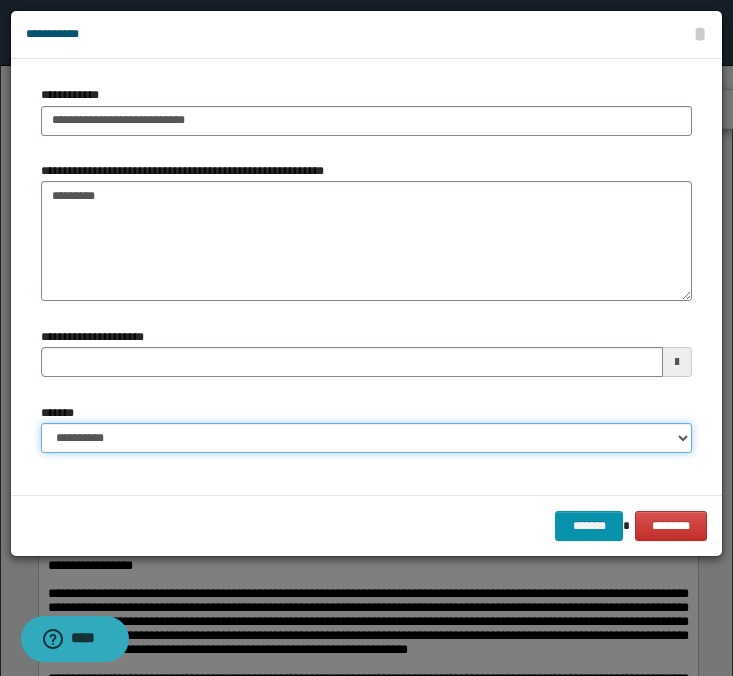 click on "**********" at bounding box center (366, 438) 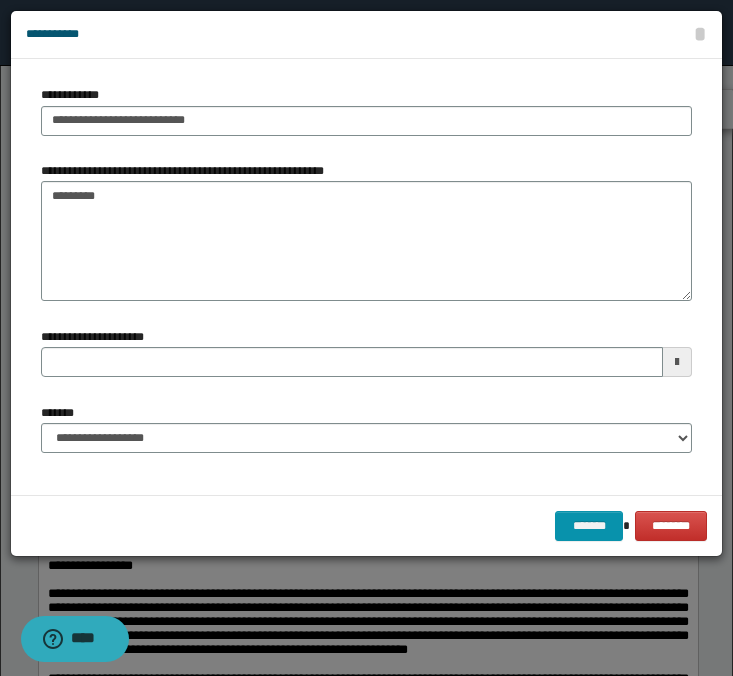 click on "*******
********" at bounding box center [366, 525] 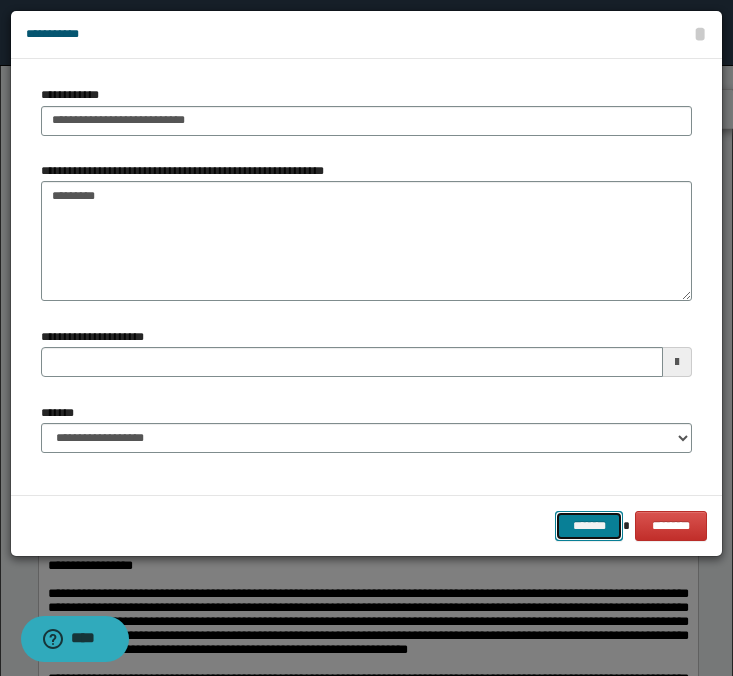click on "*******" at bounding box center [589, 526] 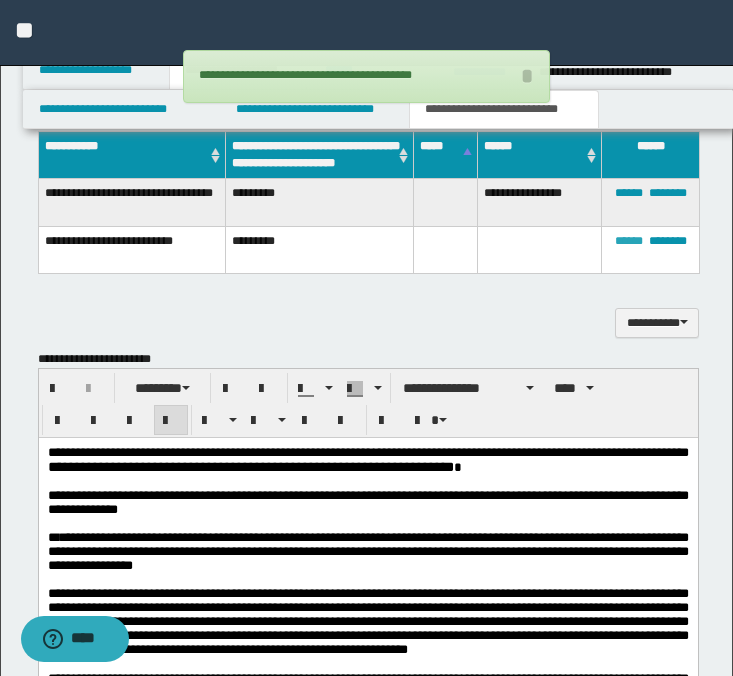 click on "******" at bounding box center [629, 241] 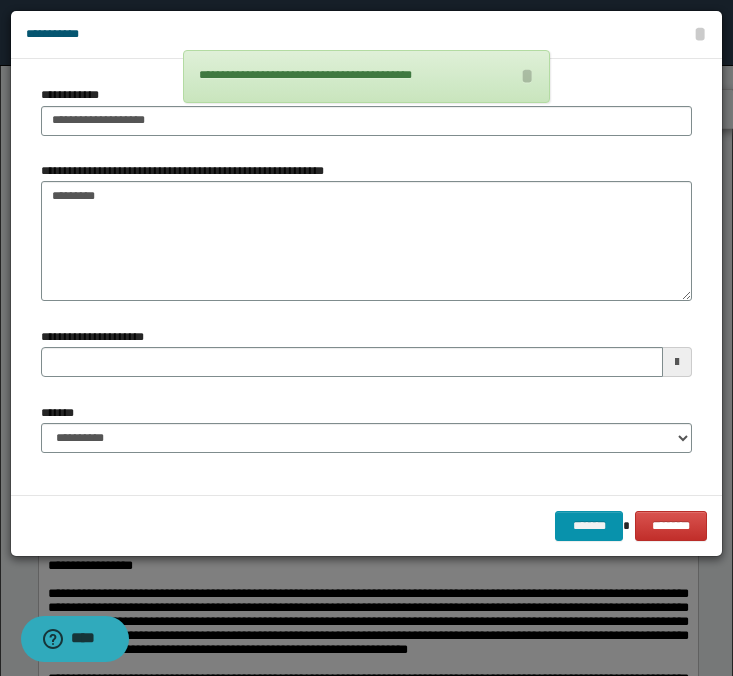 type 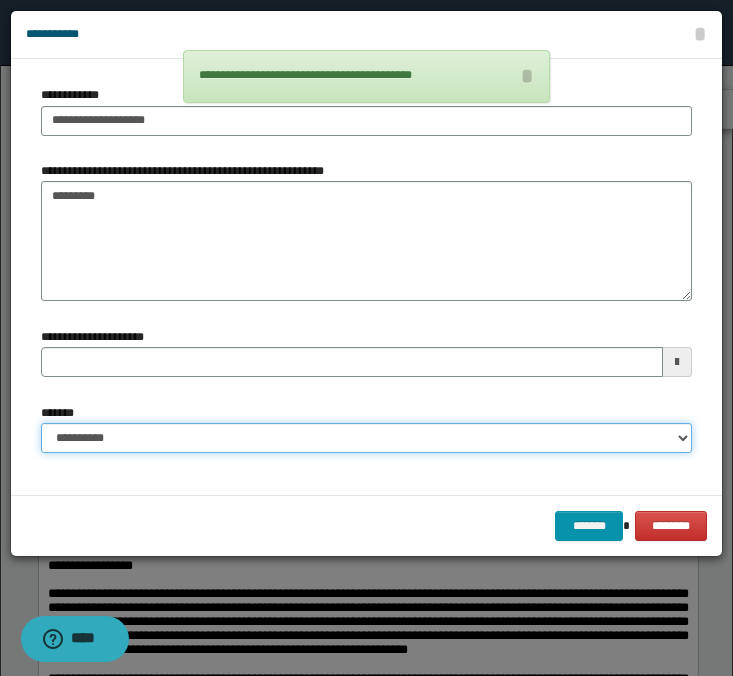 click on "**********" at bounding box center (366, 438) 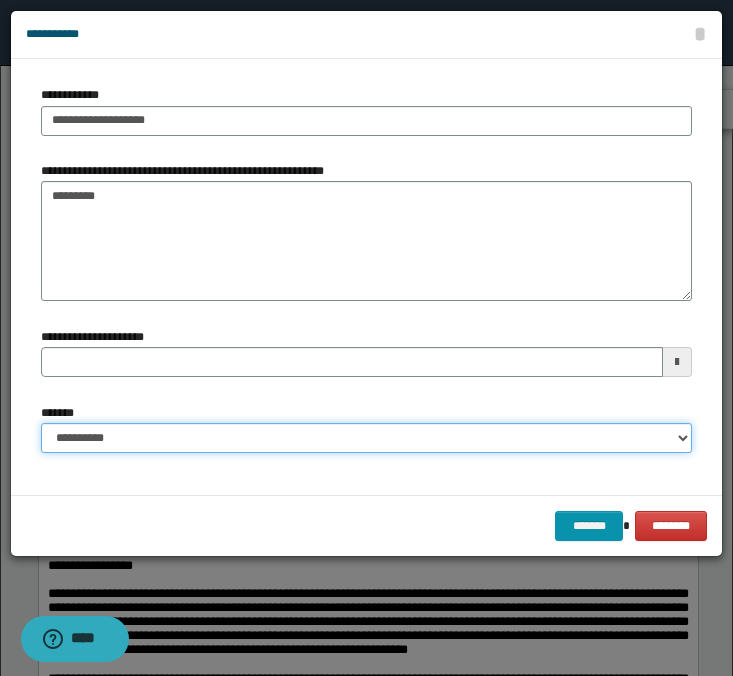 select on "*" 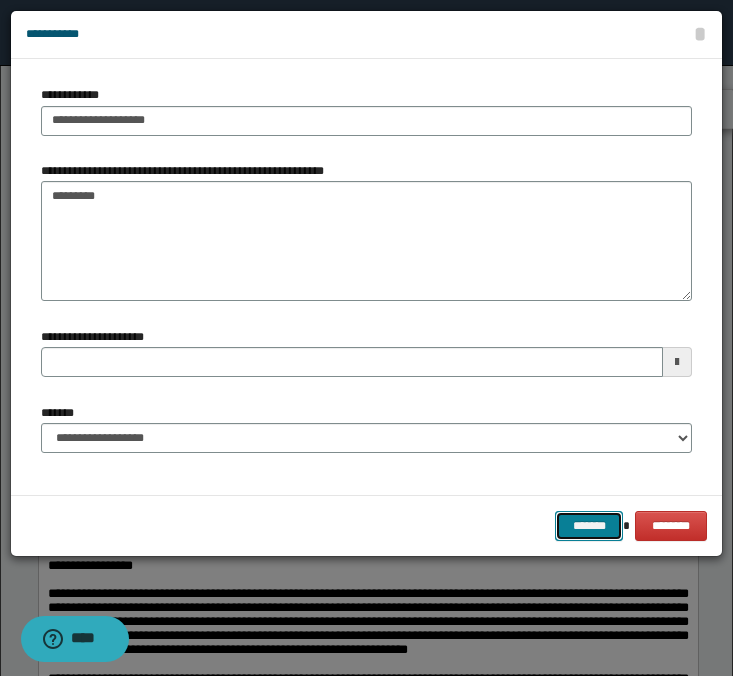 click on "*******" at bounding box center (589, 526) 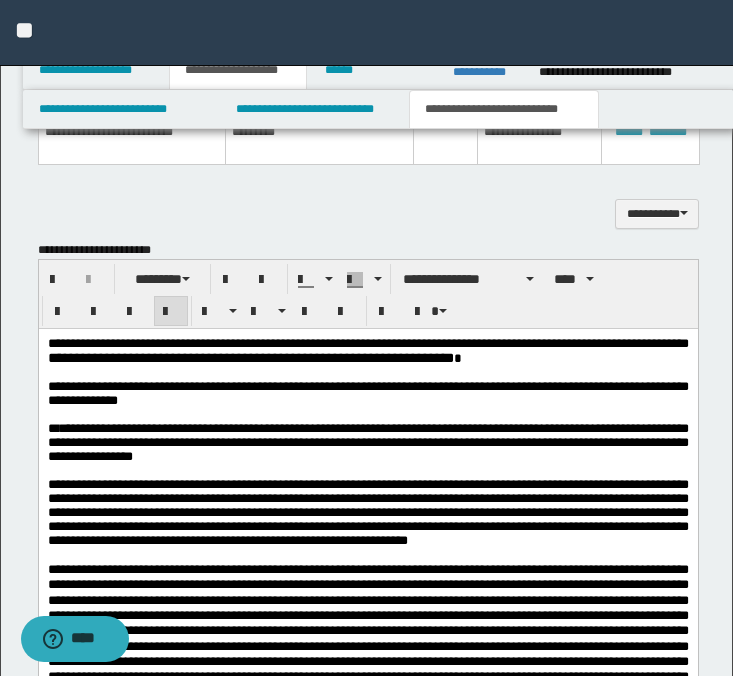 scroll, scrollTop: 804, scrollLeft: 0, axis: vertical 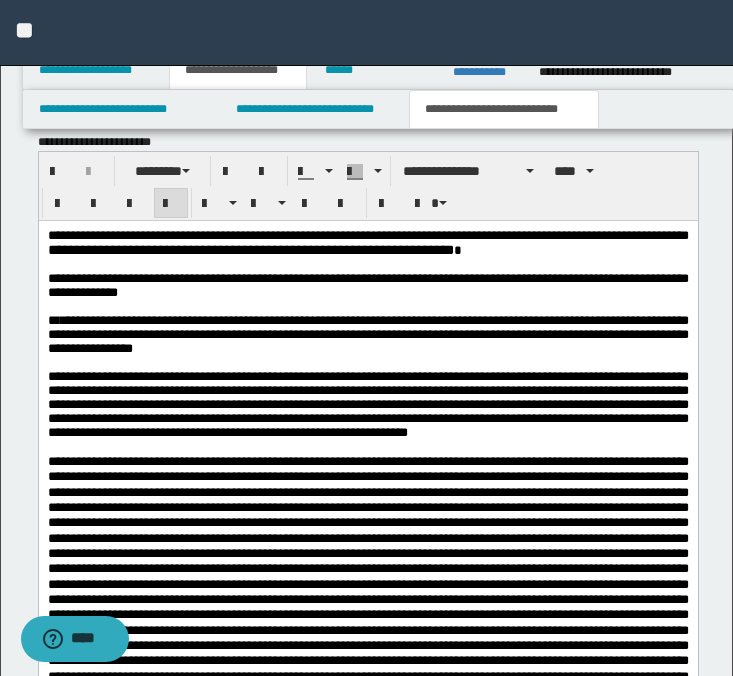 click on "**********" at bounding box center (367, 404) 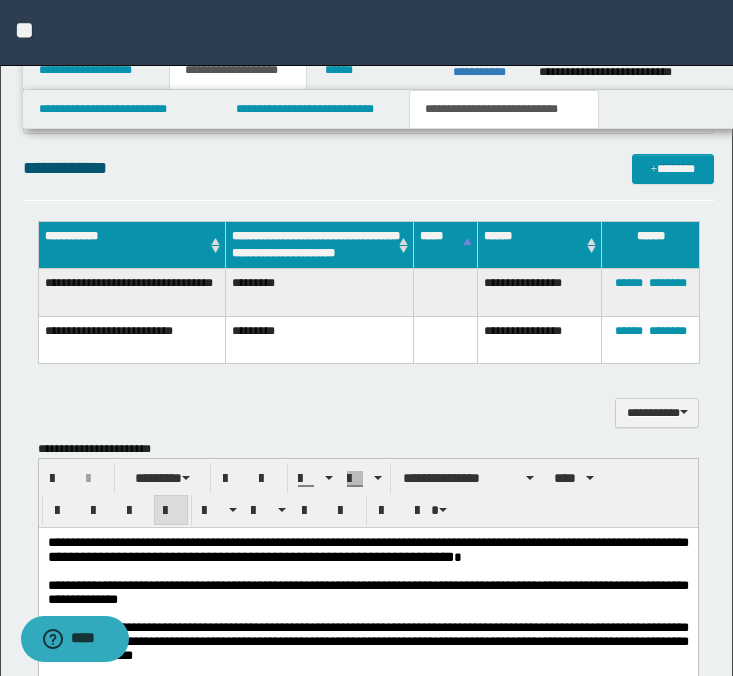 scroll, scrollTop: 712, scrollLeft: 0, axis: vertical 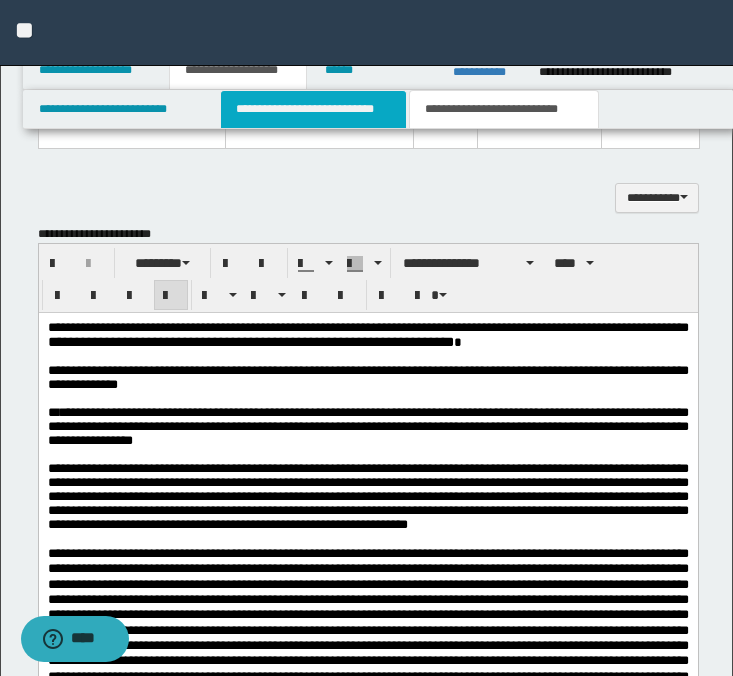 click on "**********" at bounding box center (314, 109) 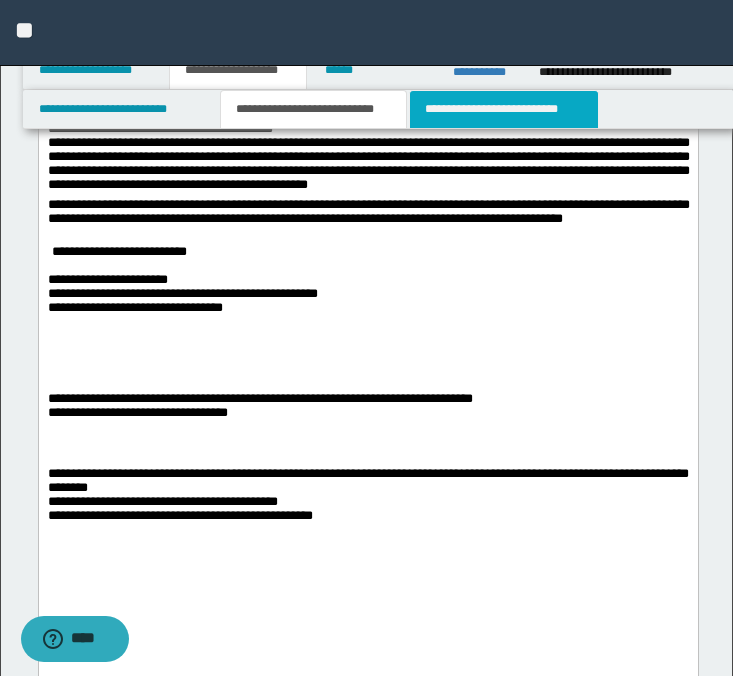 click on "**********" at bounding box center (504, 109) 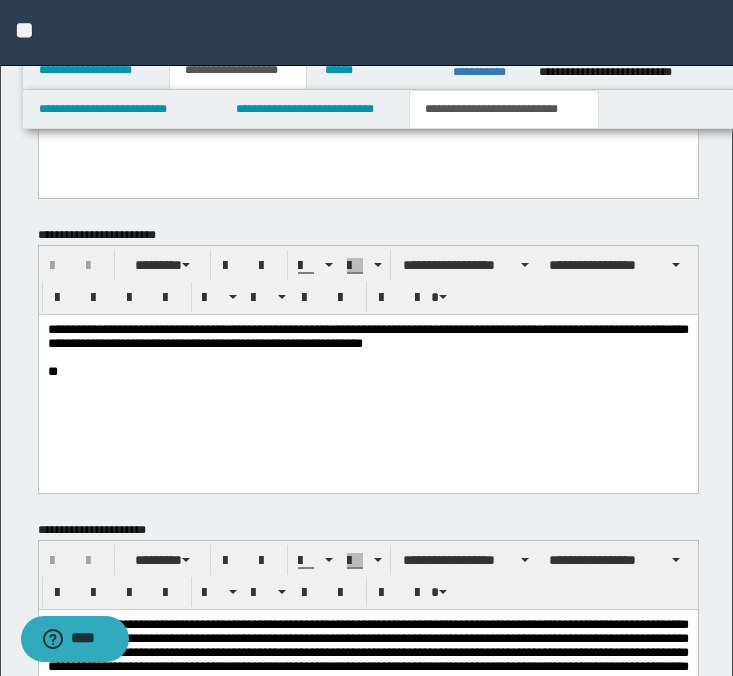 scroll, scrollTop: 1224, scrollLeft: 0, axis: vertical 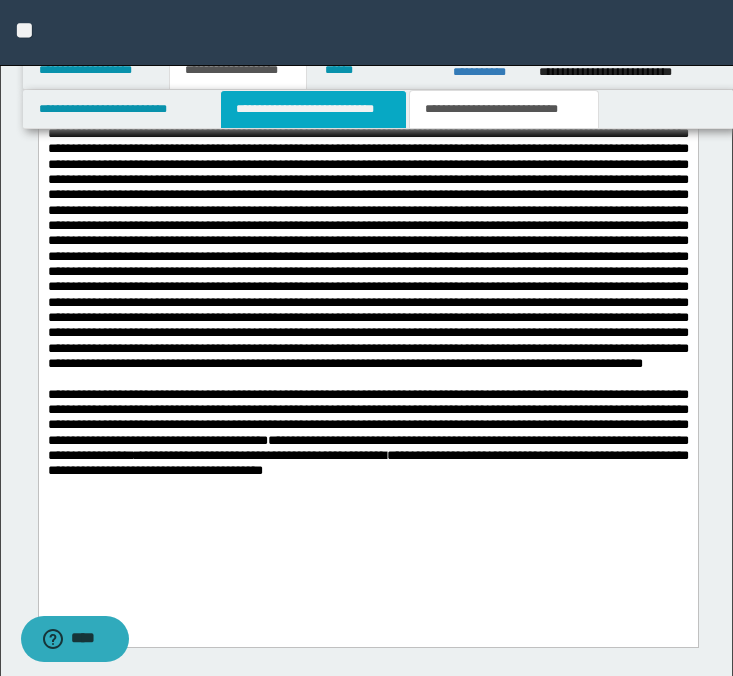 click on "**********" at bounding box center (314, 109) 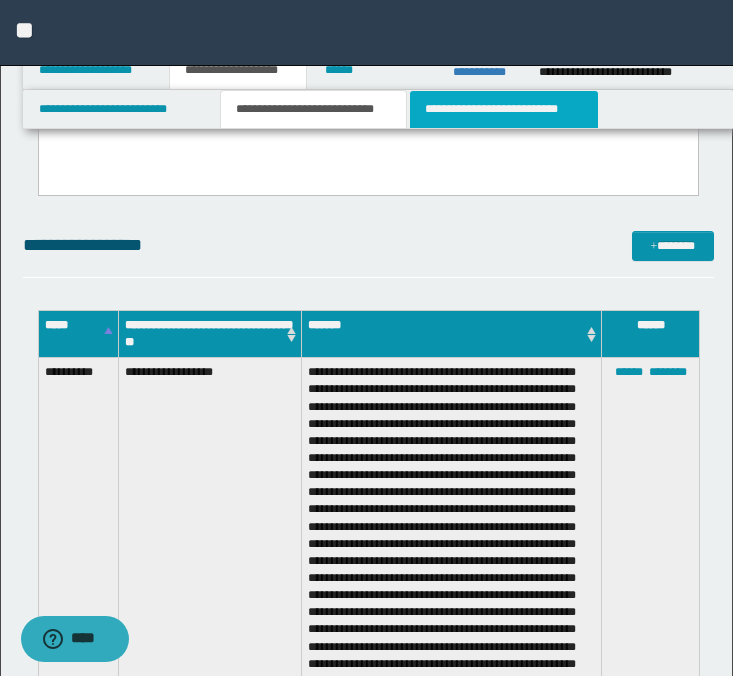 click on "**********" at bounding box center (504, 109) 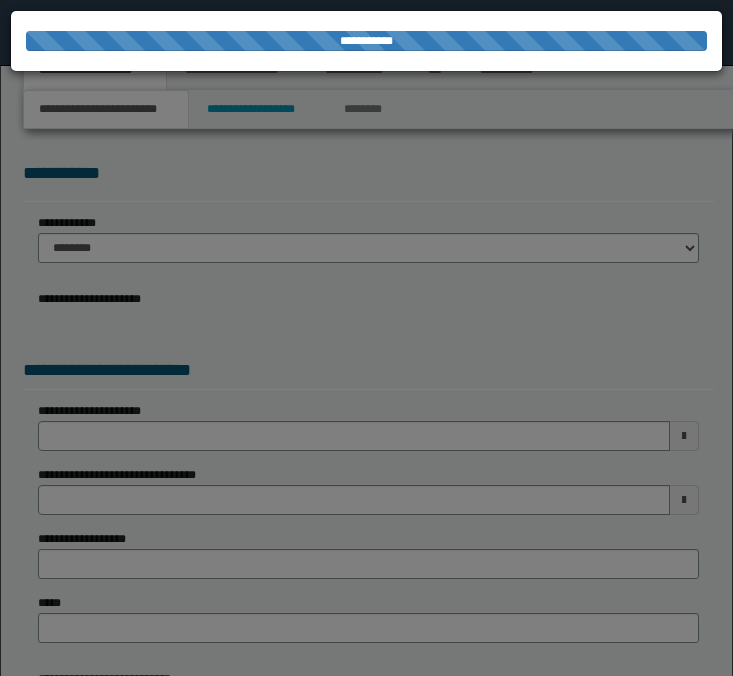 scroll, scrollTop: 0, scrollLeft: 0, axis: both 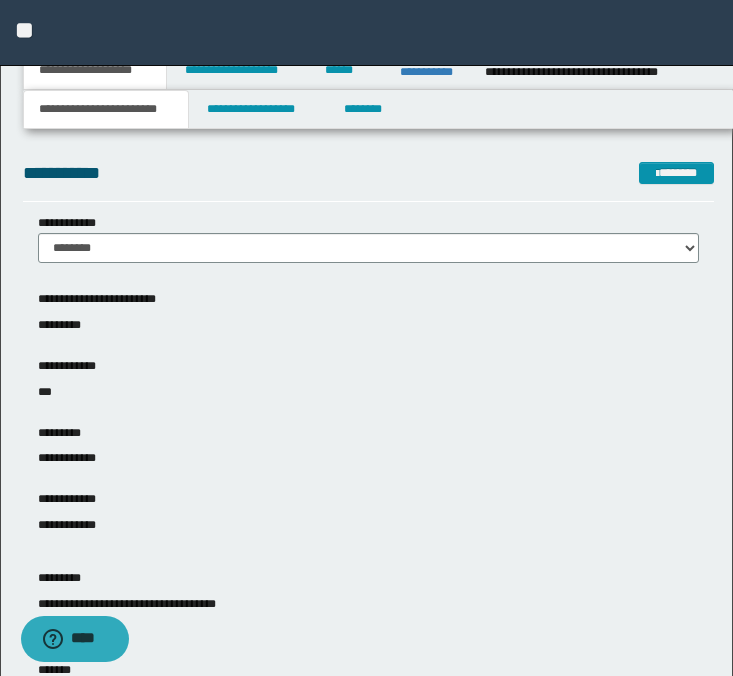 click on "**********" at bounding box center [366, 33] 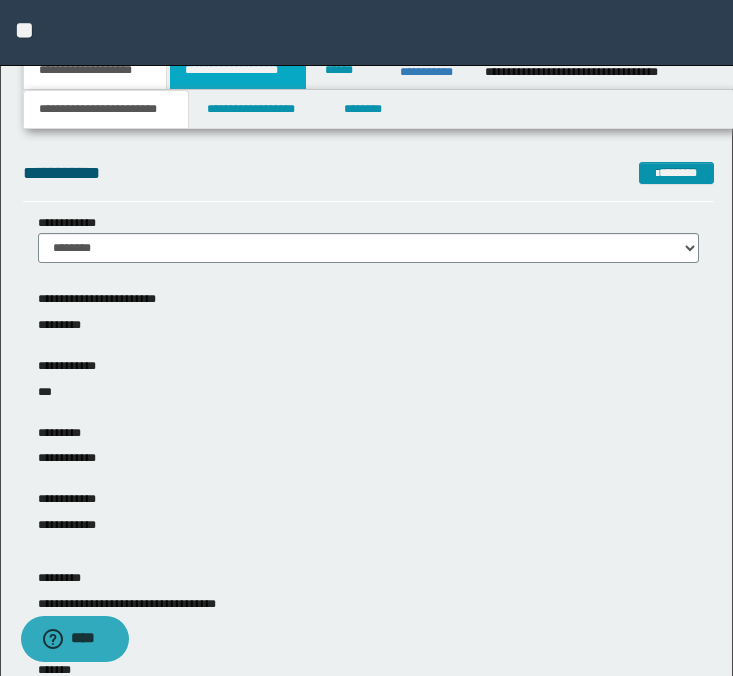 click on "**********" at bounding box center [238, 70] 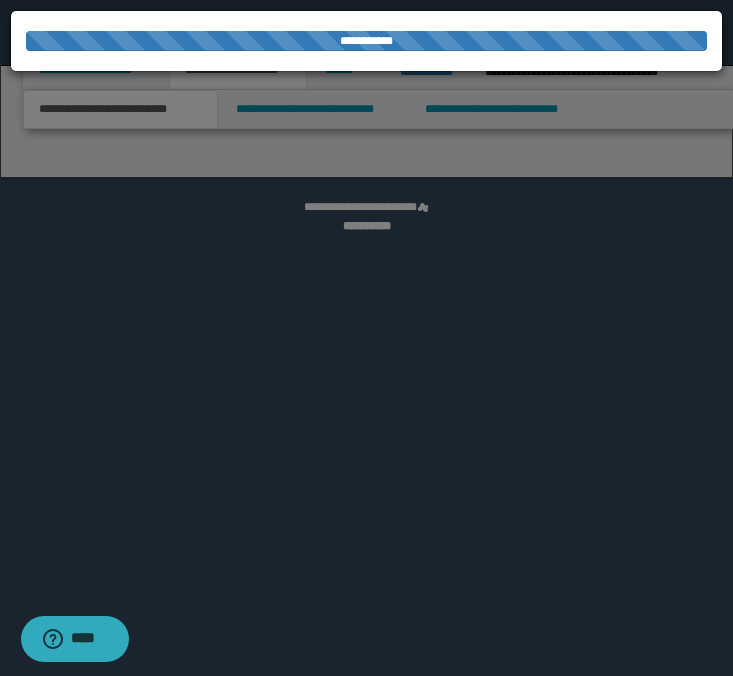 click at bounding box center [366, 338] 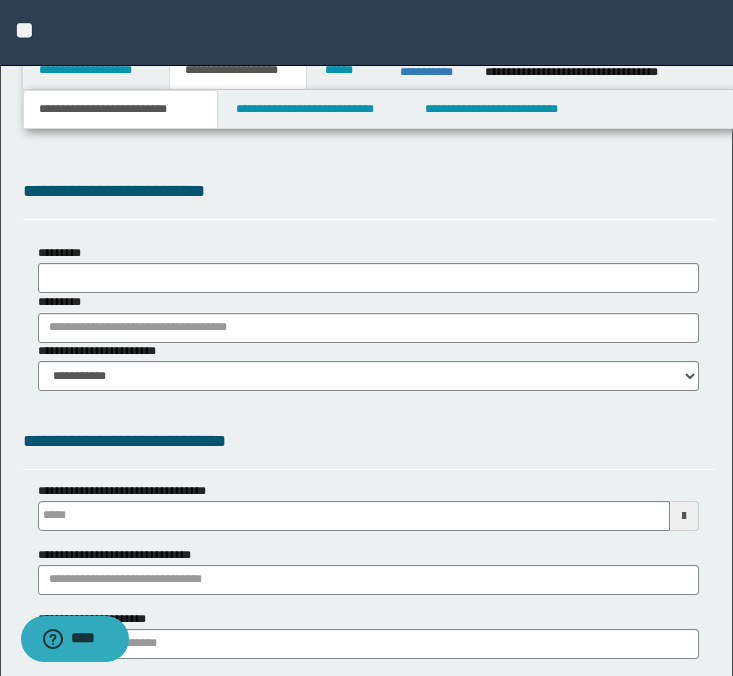 scroll, scrollTop: 0, scrollLeft: 0, axis: both 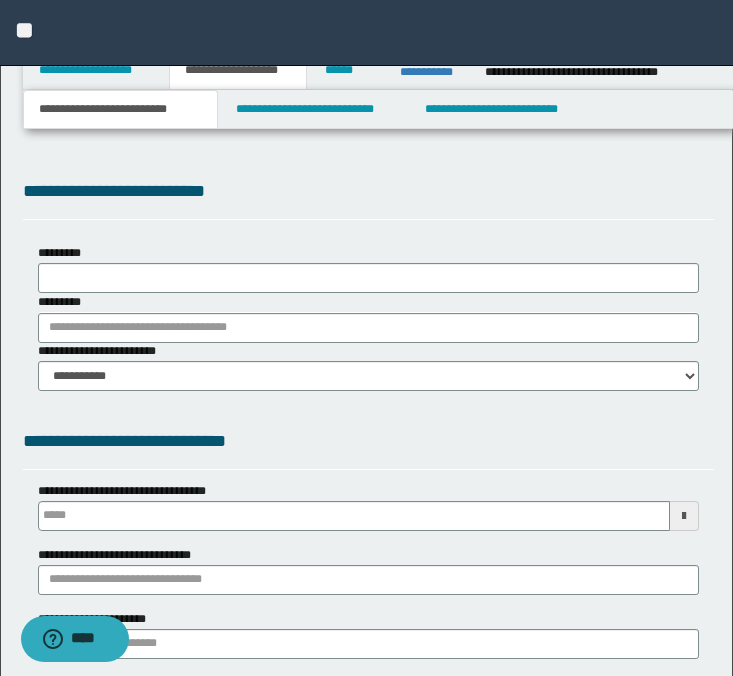 click on "**********" at bounding box center [366, 338] 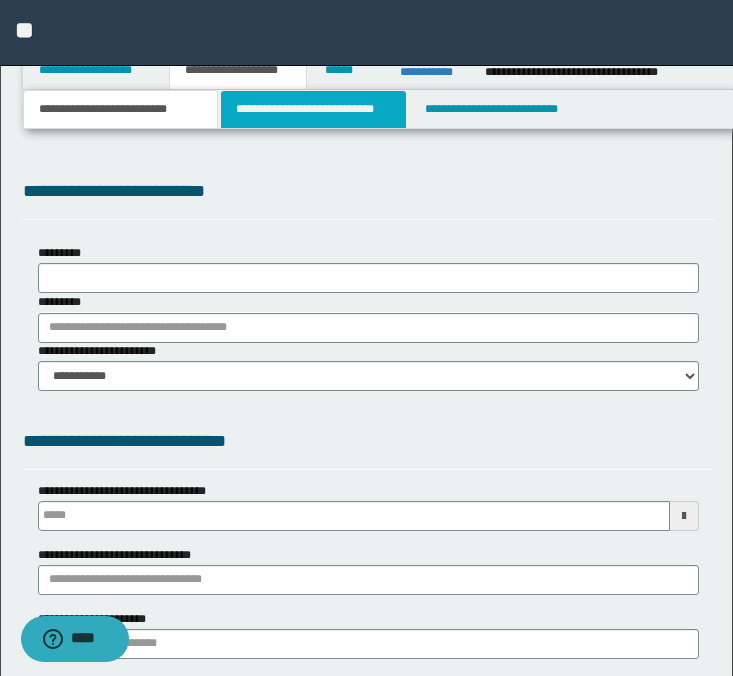type 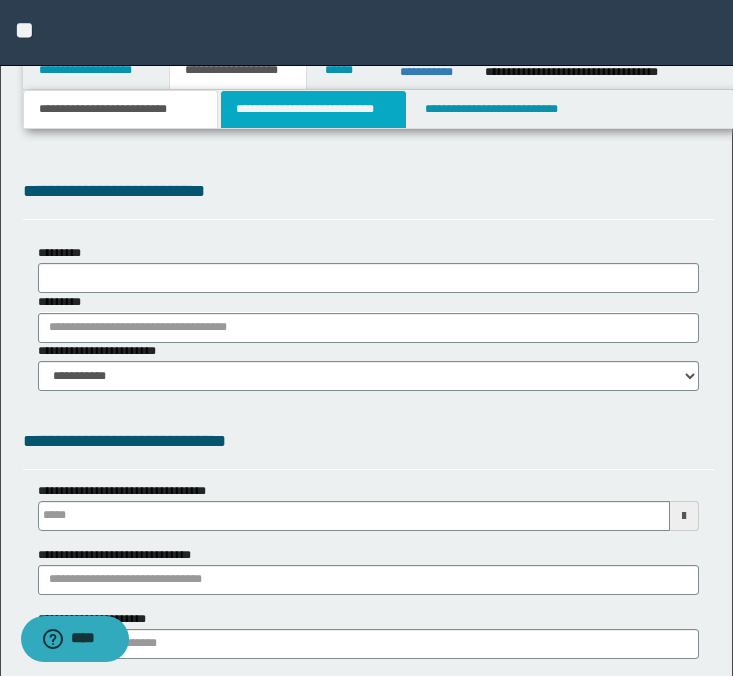 type 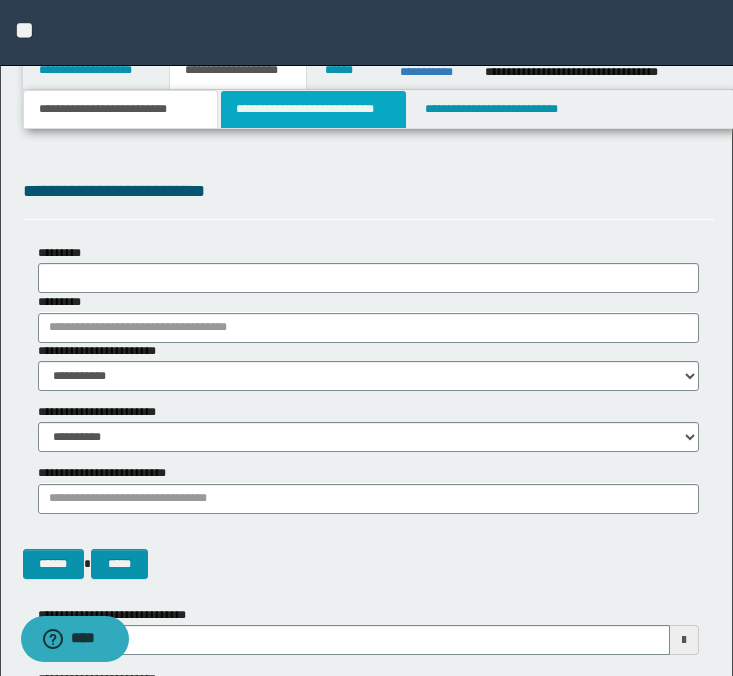 click on "**********" at bounding box center [314, 109] 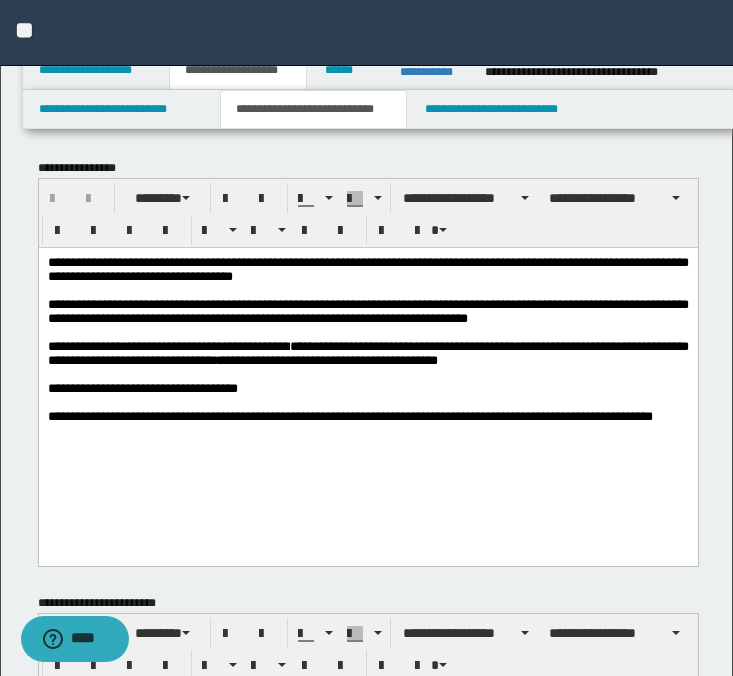 scroll, scrollTop: 0, scrollLeft: 0, axis: both 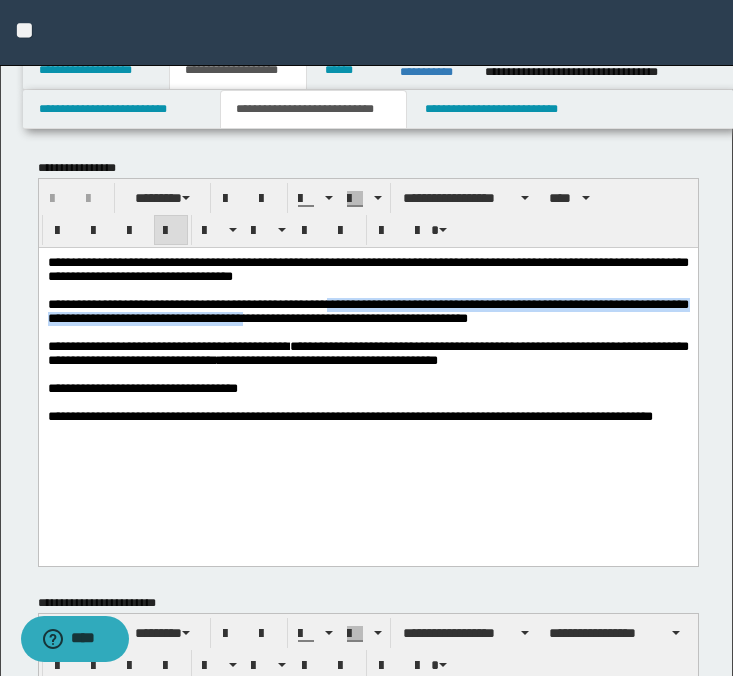 drag, startPoint x: 324, startPoint y: 326, endPoint x: 353, endPoint y: 307, distance: 34.669872 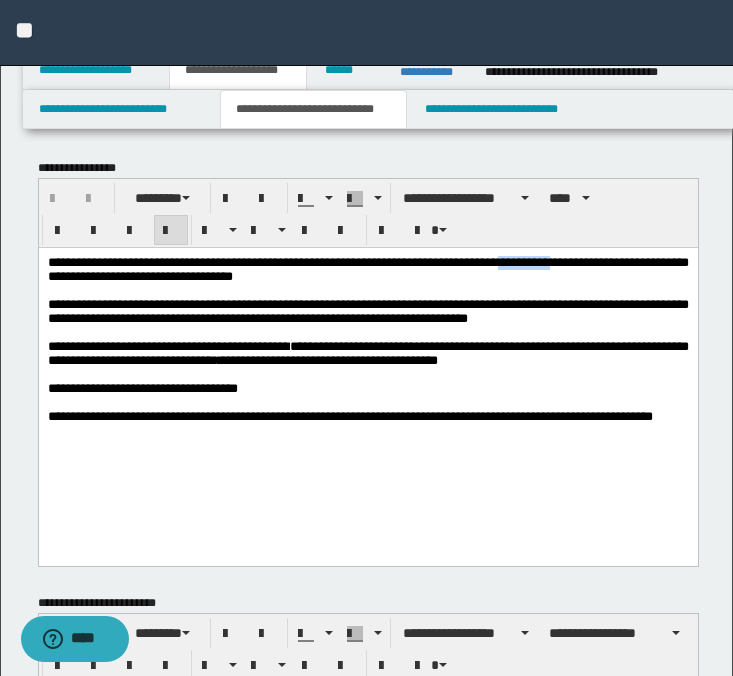 drag, startPoint x: 610, startPoint y: 262, endPoint x: 528, endPoint y: 263, distance: 82.006096 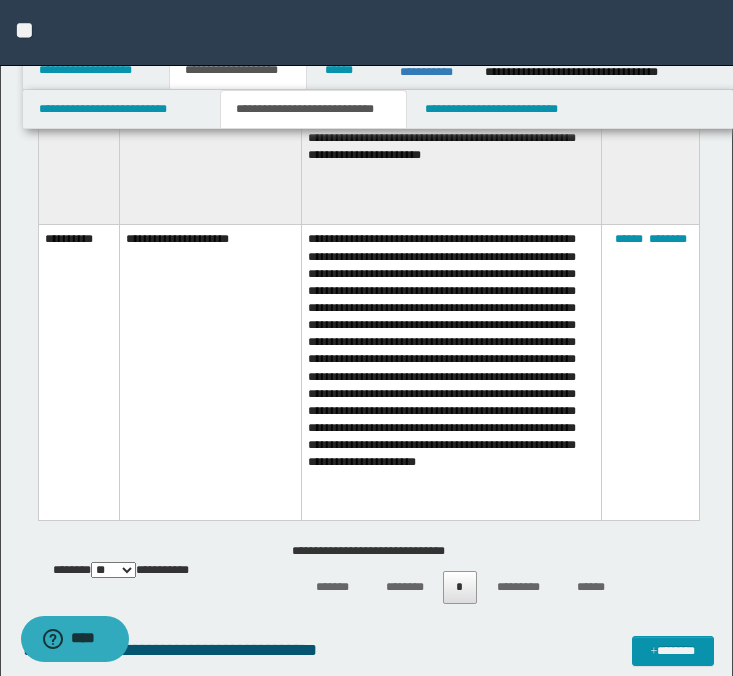 scroll, scrollTop: 4424, scrollLeft: 0, axis: vertical 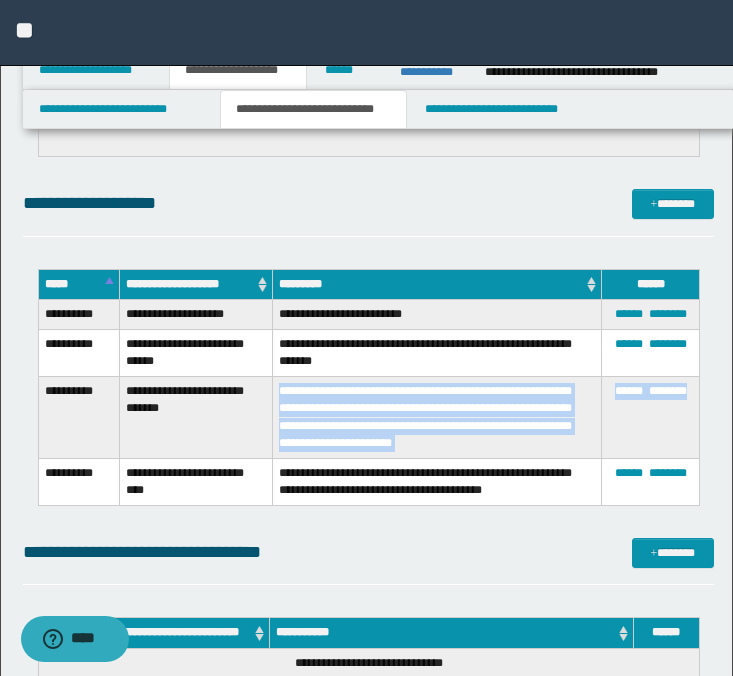 drag, startPoint x: 279, startPoint y: 395, endPoint x: 617, endPoint y: 437, distance: 340.59946 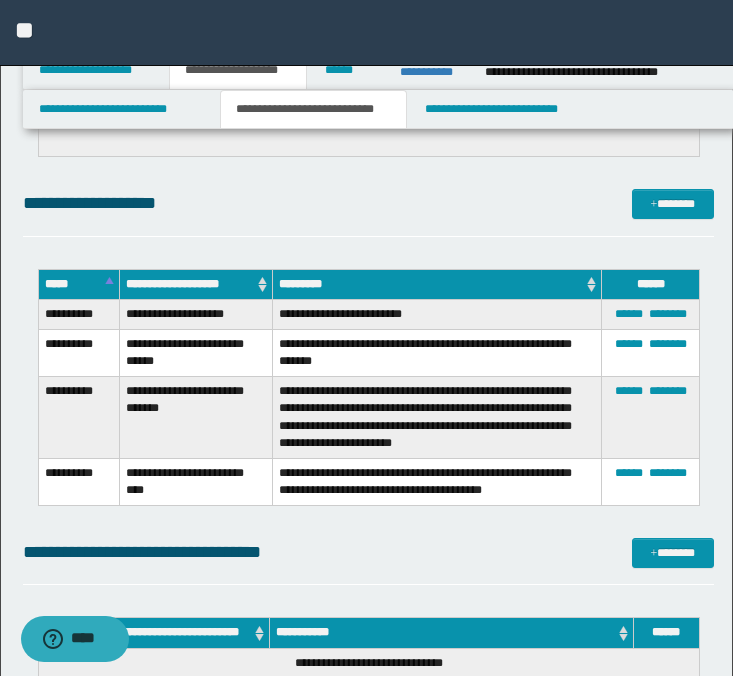 click on "**********" at bounding box center (437, 418) 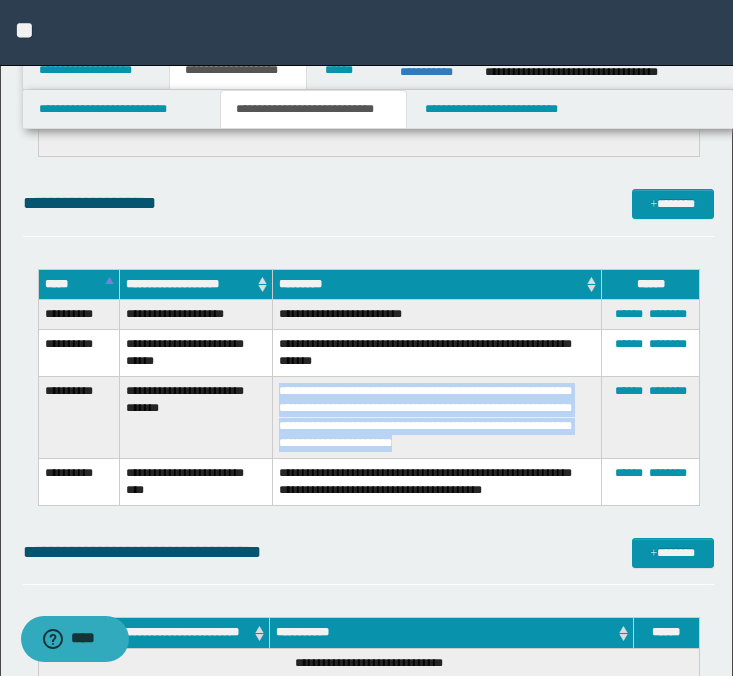 drag, startPoint x: 557, startPoint y: 442, endPoint x: 279, endPoint y: 389, distance: 283.00708 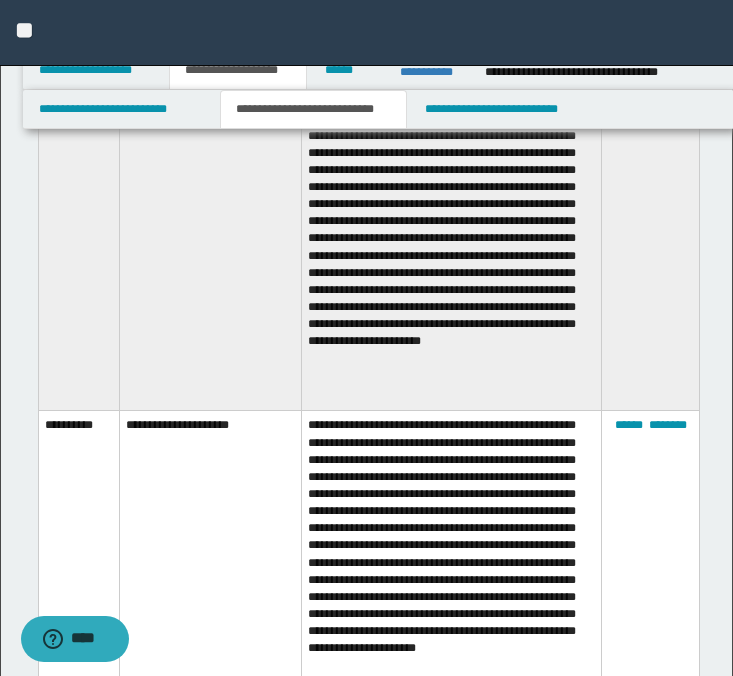 scroll, scrollTop: 3753, scrollLeft: 0, axis: vertical 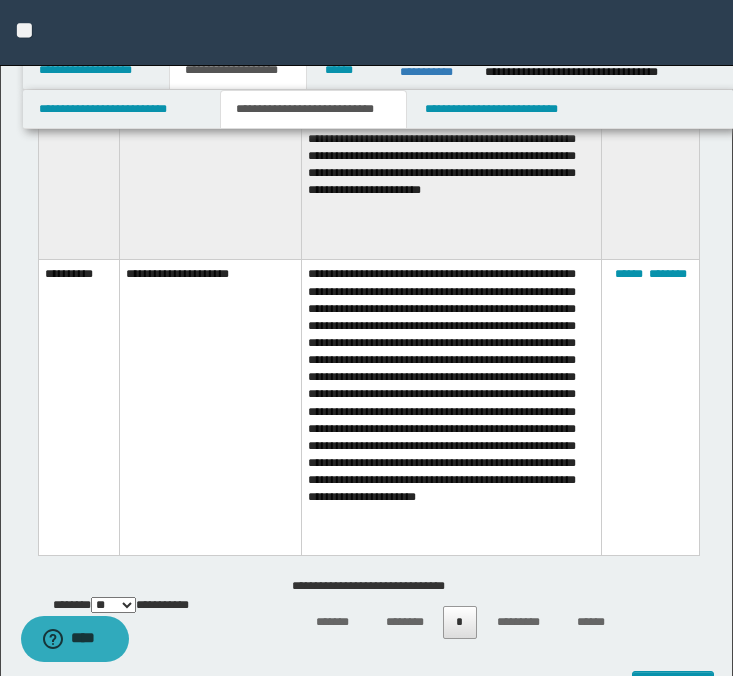click on "**********" at bounding box center (451, 408) 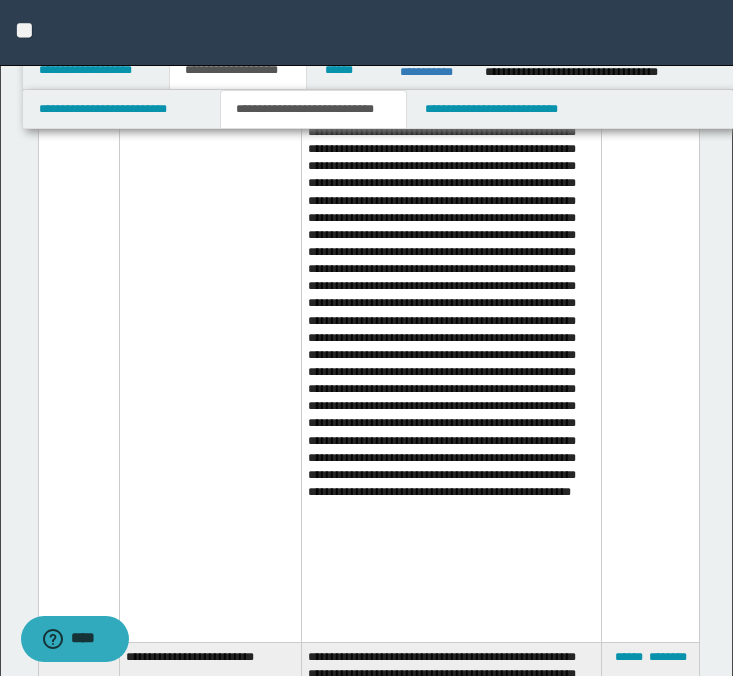 scroll, scrollTop: 1842, scrollLeft: 0, axis: vertical 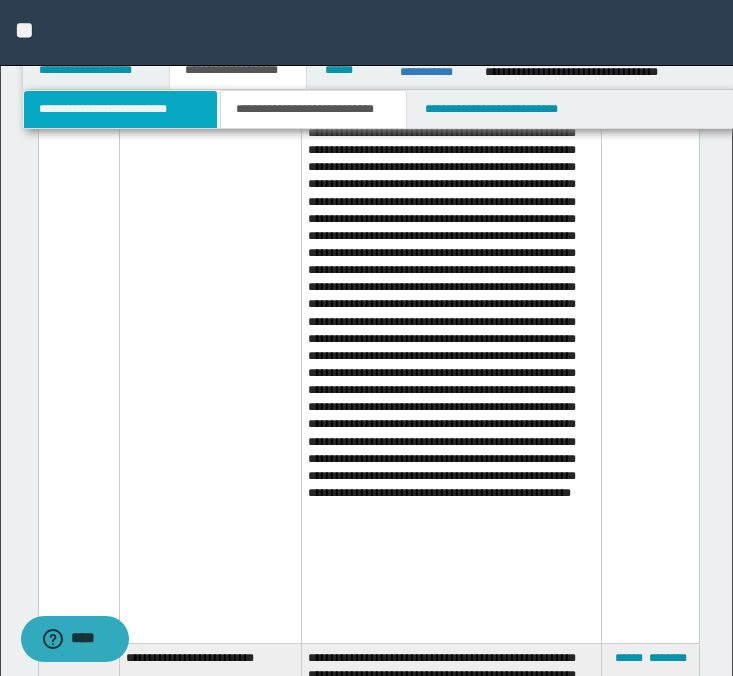click on "**********" at bounding box center [120, 109] 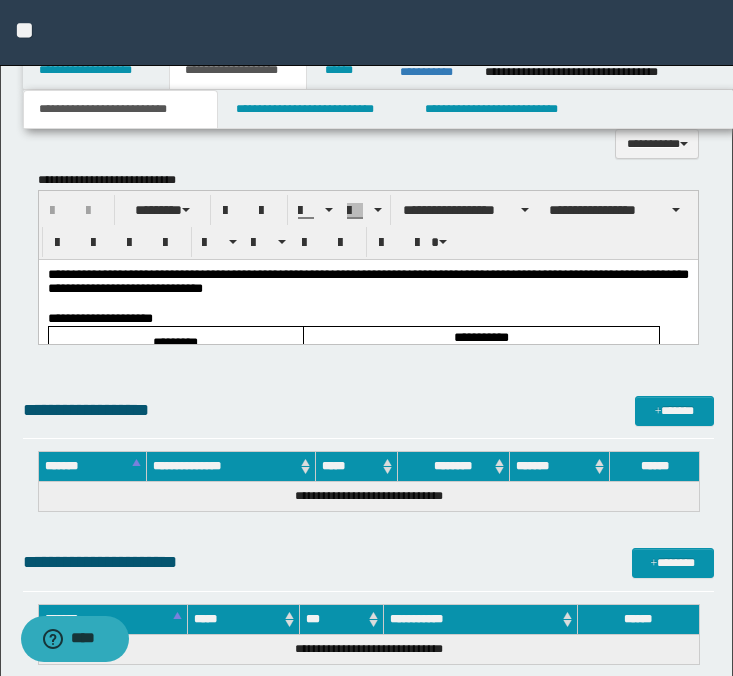 scroll, scrollTop: 1382, scrollLeft: 0, axis: vertical 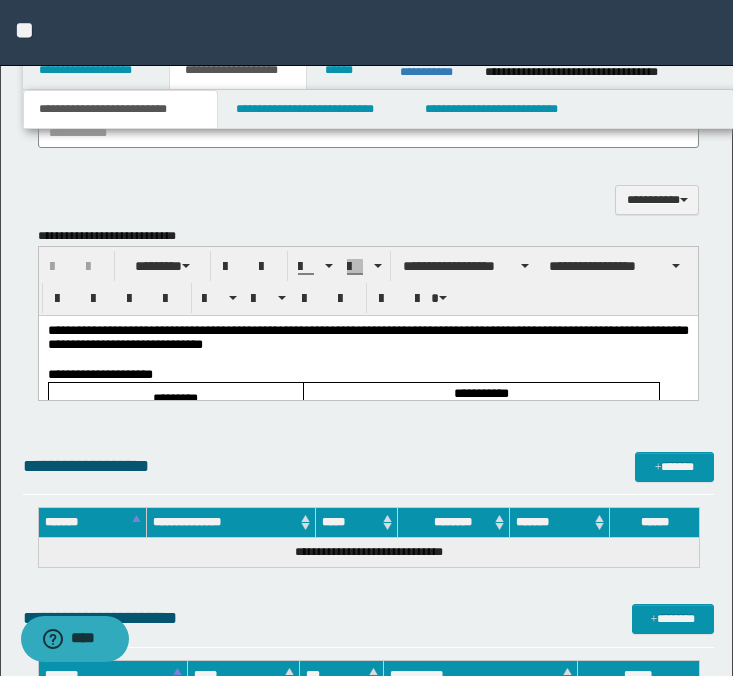 click on "**********" at bounding box center [367, 337] 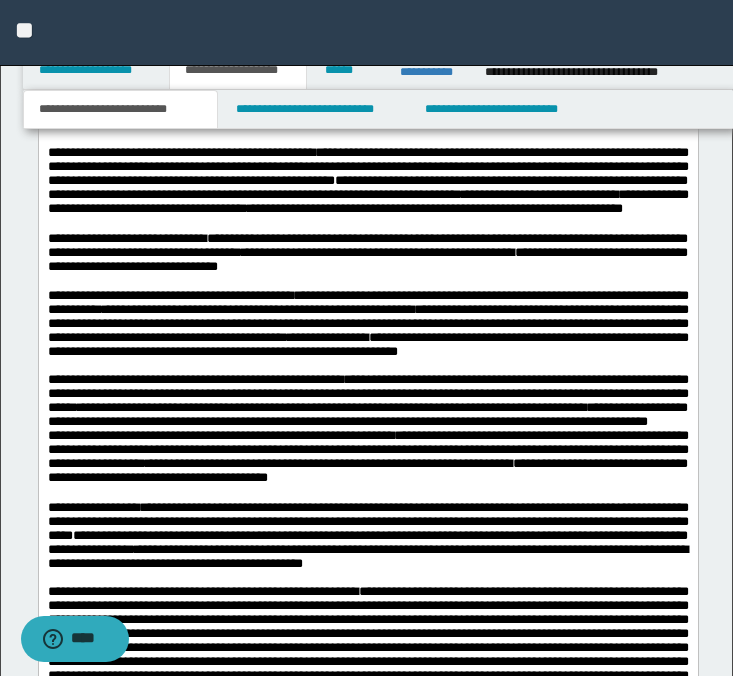 scroll, scrollTop: 2736, scrollLeft: 0, axis: vertical 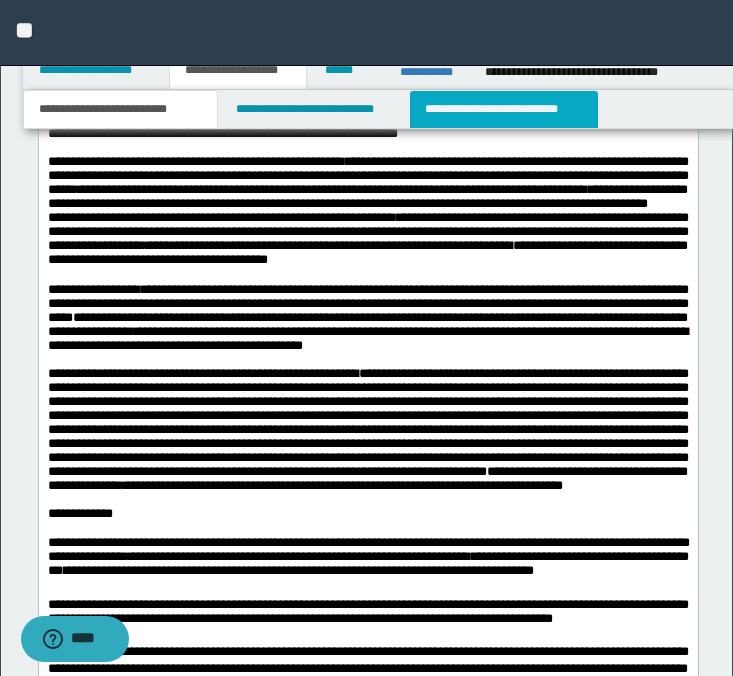 click on "**********" at bounding box center (504, 109) 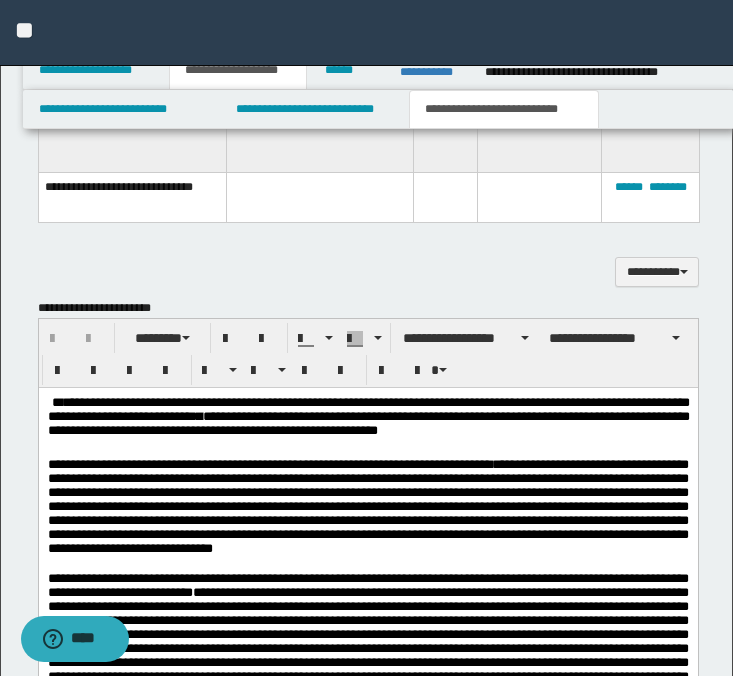 scroll, scrollTop: 474, scrollLeft: 0, axis: vertical 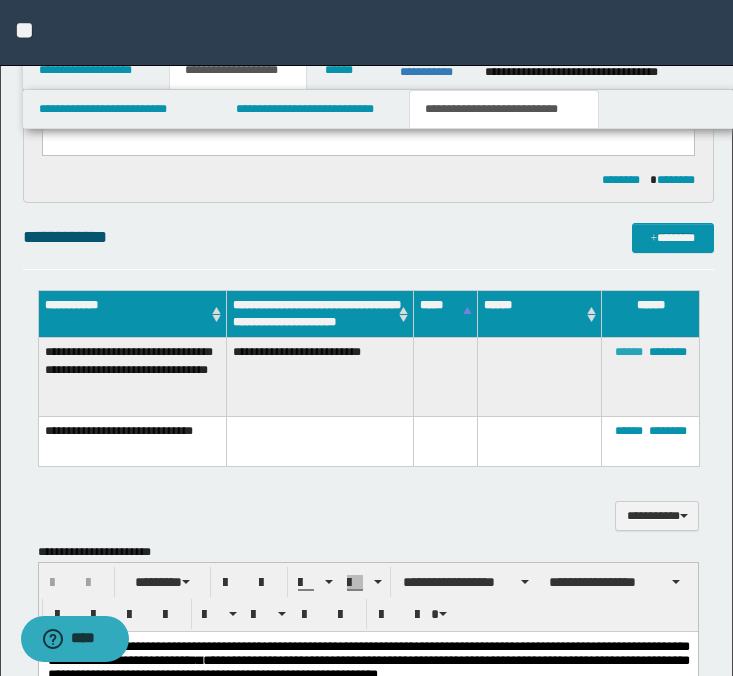 click on "******" at bounding box center (629, 352) 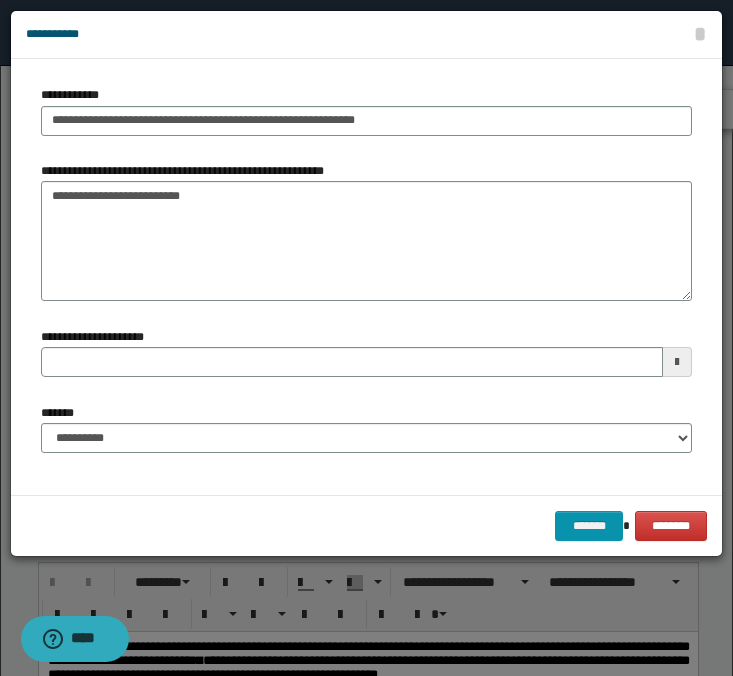 type 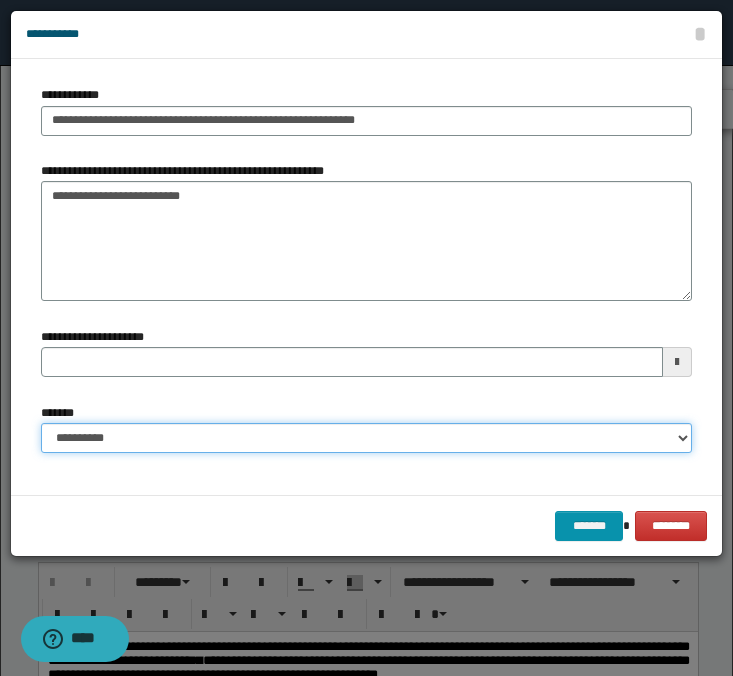 click on "**********" at bounding box center [366, 438] 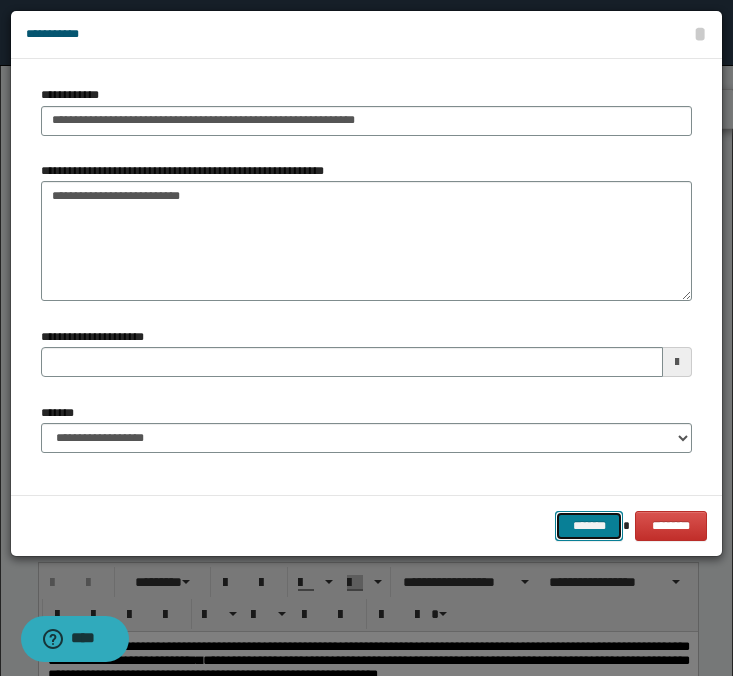 click on "*******" at bounding box center (589, 526) 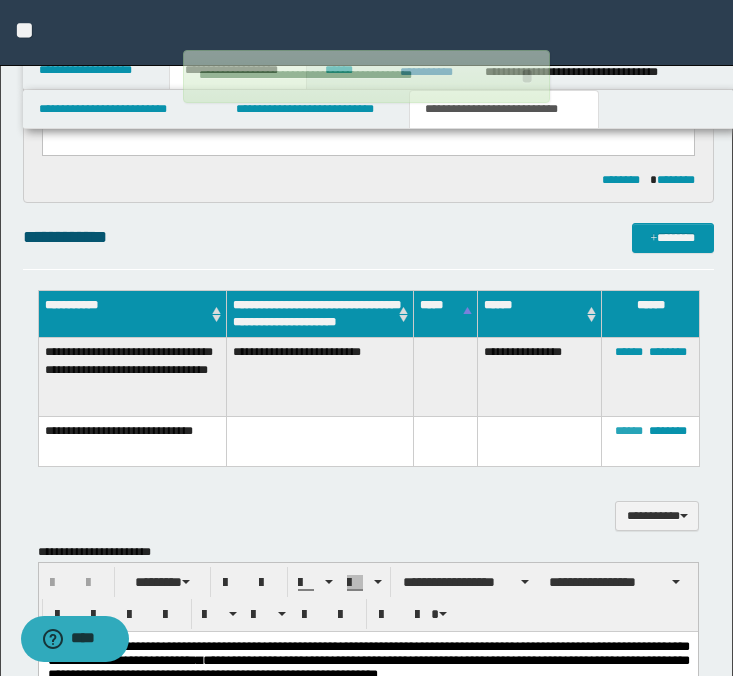 type 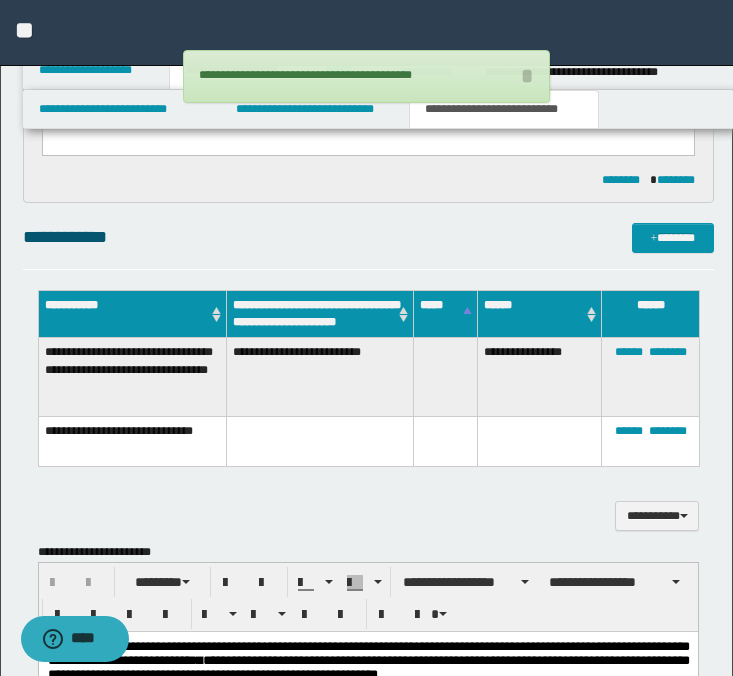 click on "******    ********" at bounding box center (651, 442) 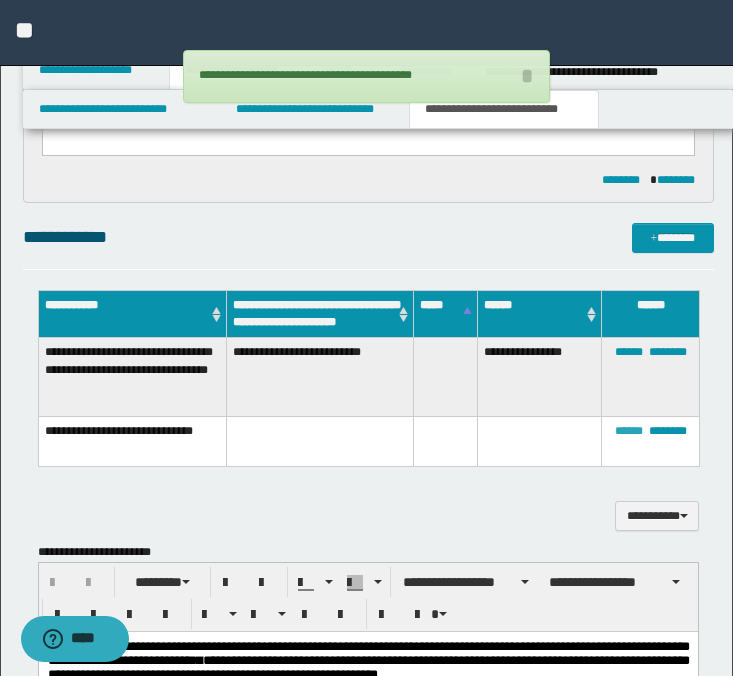 click on "******" at bounding box center (629, 431) 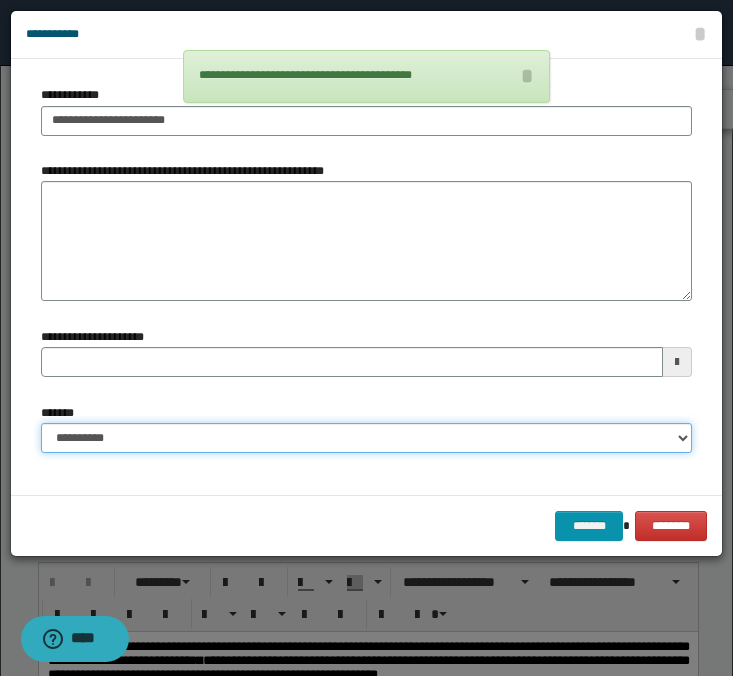 click on "**********" at bounding box center (366, 438) 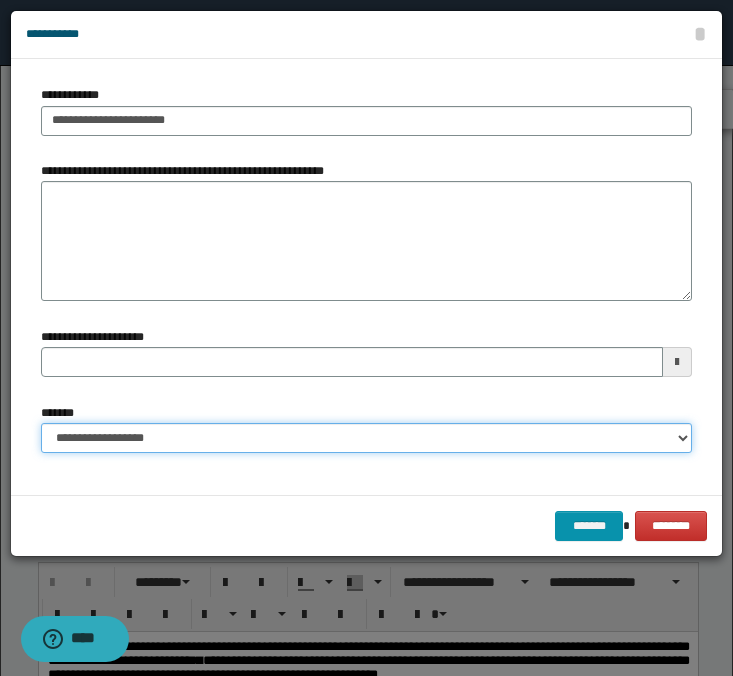 click on "**********" at bounding box center [366, 438] 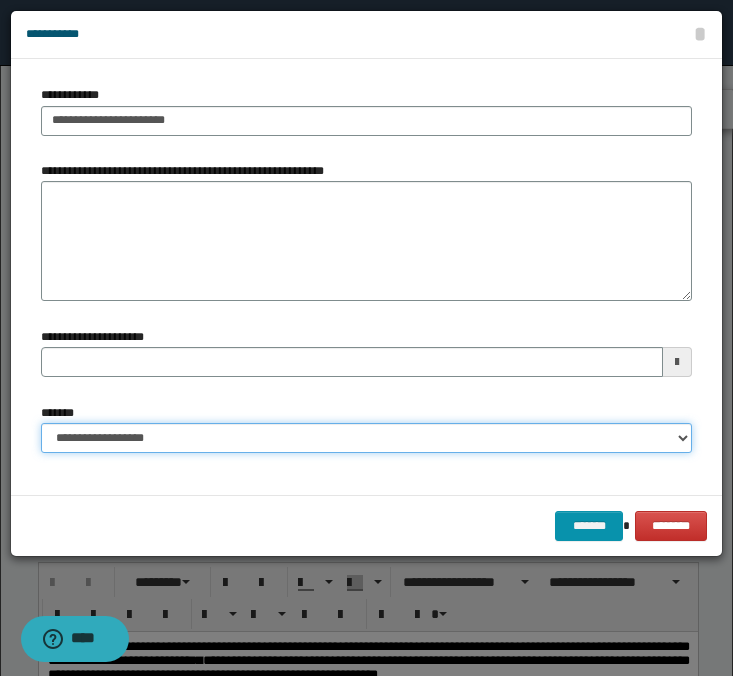 select on "*" 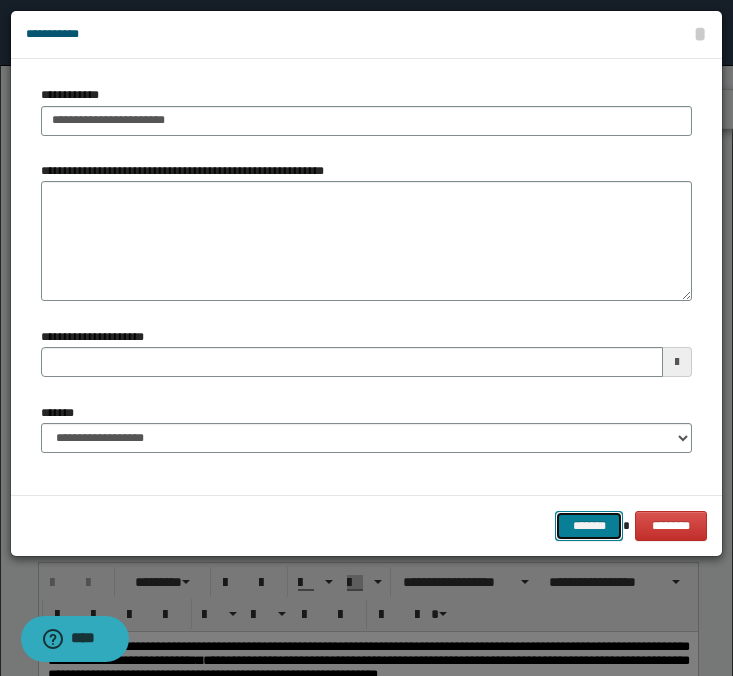click on "*******" at bounding box center [589, 526] 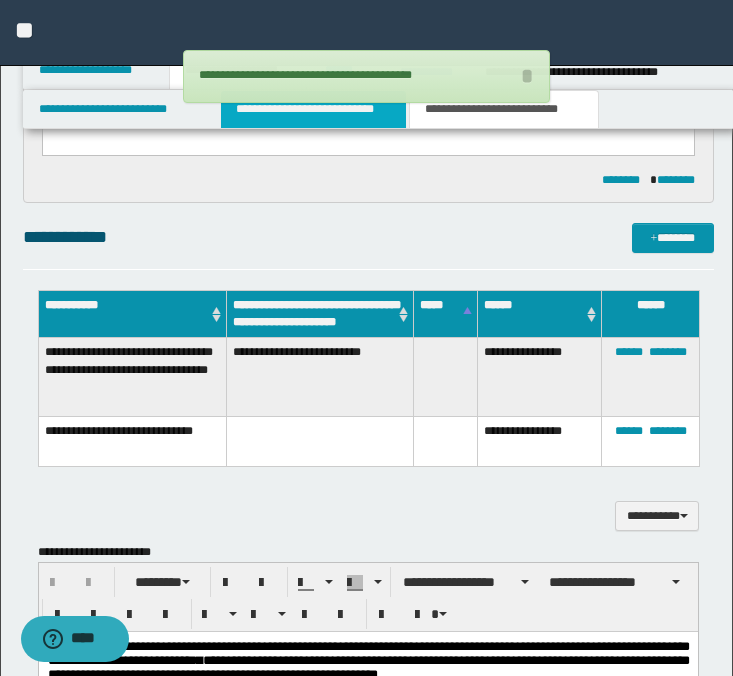 click on "**********" at bounding box center [314, 109] 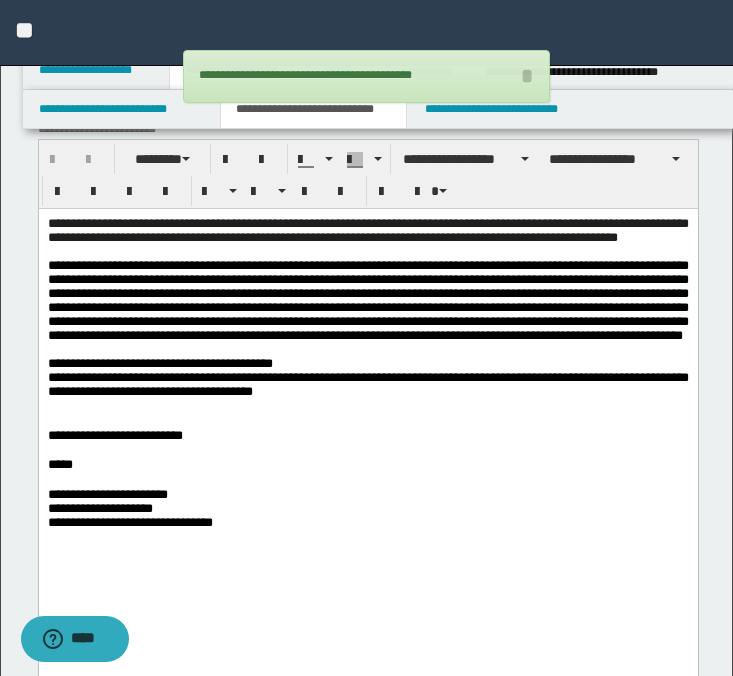 click on "**********" at bounding box center (378, 109) 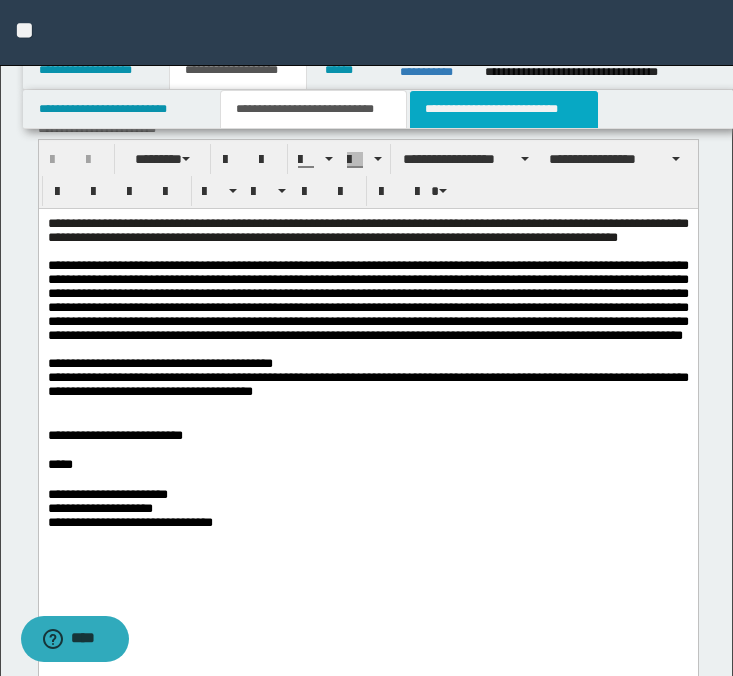 click on "**********" at bounding box center (504, 109) 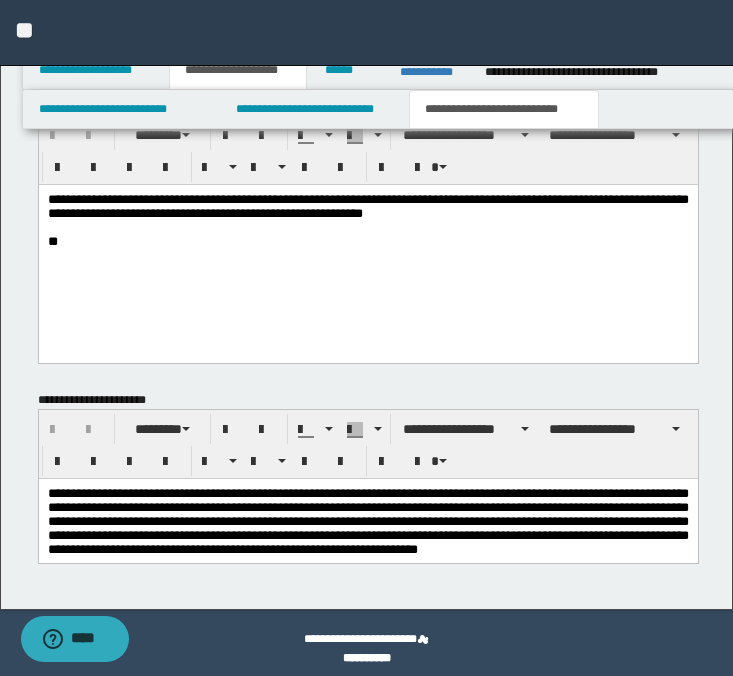 scroll, scrollTop: 1709, scrollLeft: 0, axis: vertical 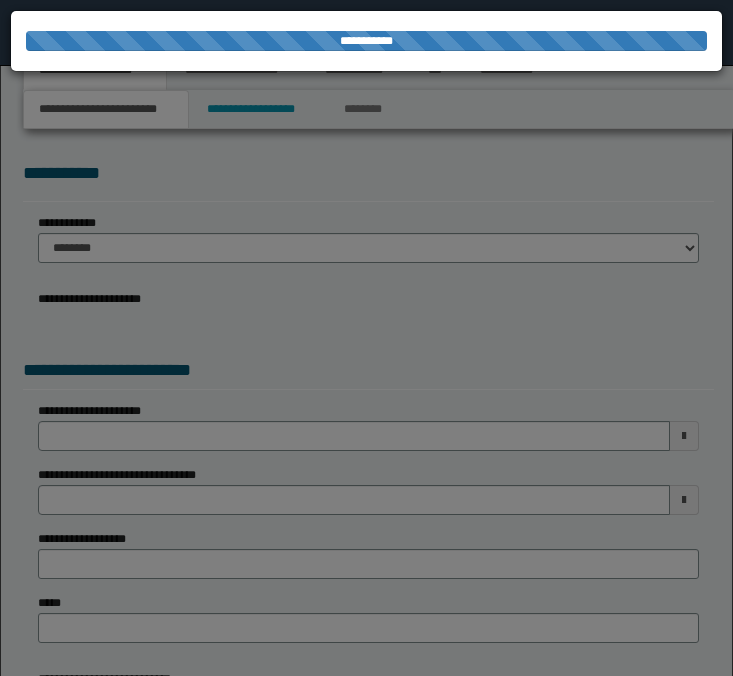 select on "*" 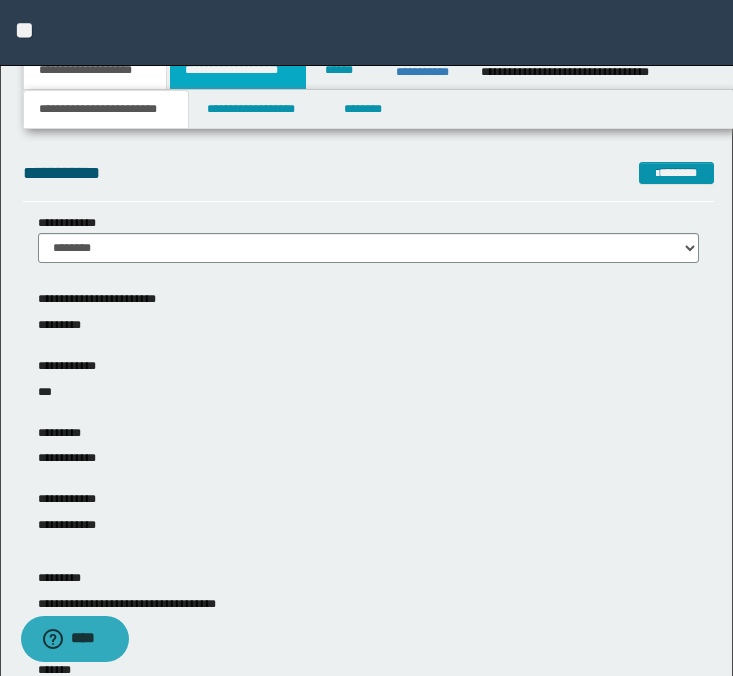 click on "**********" at bounding box center (238, 70) 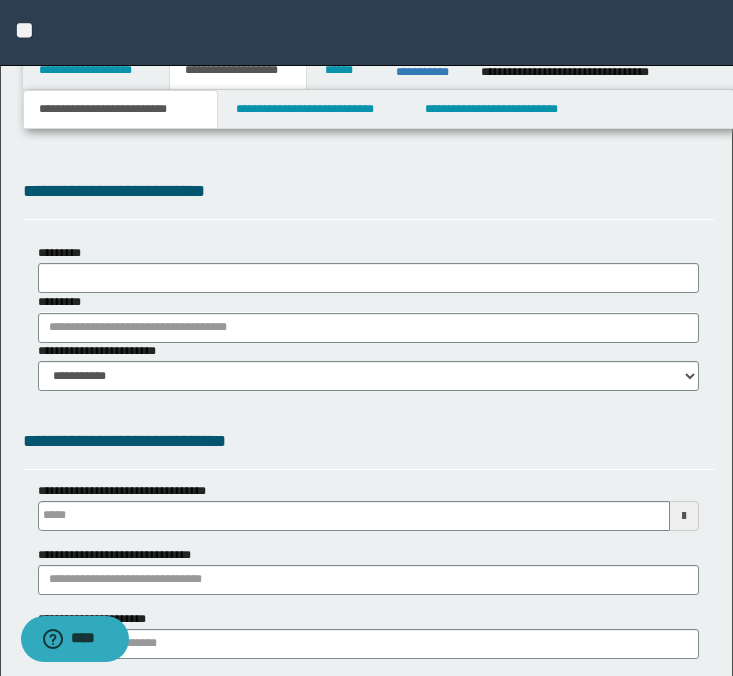 type 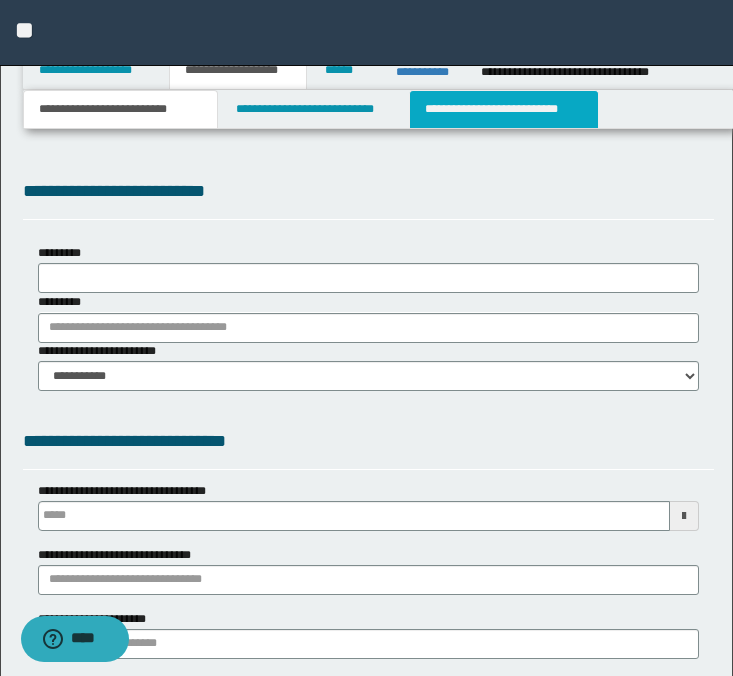 select on "*" 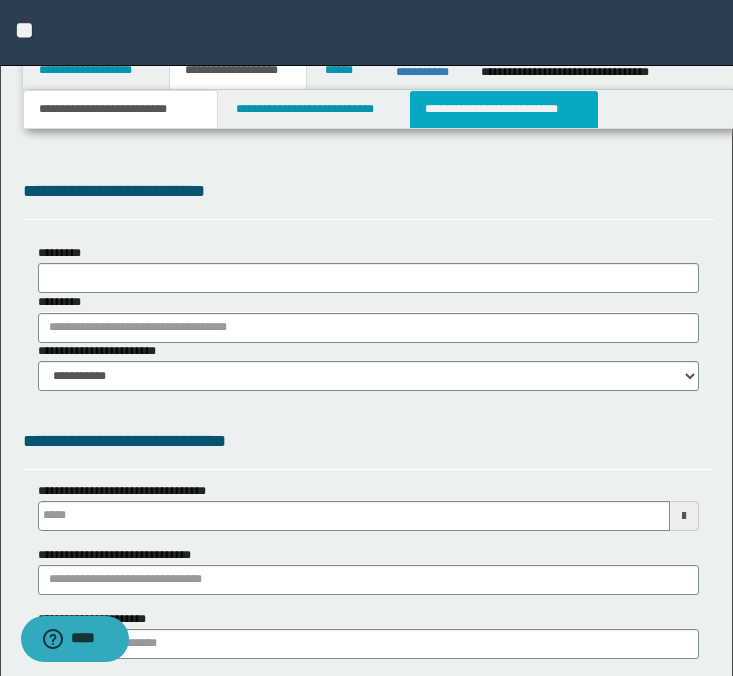 type 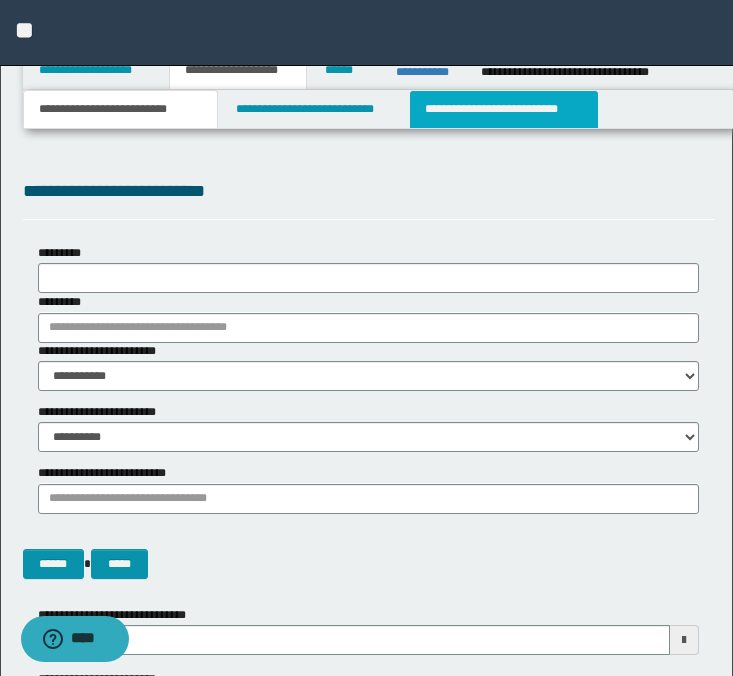 click on "**********" at bounding box center [504, 109] 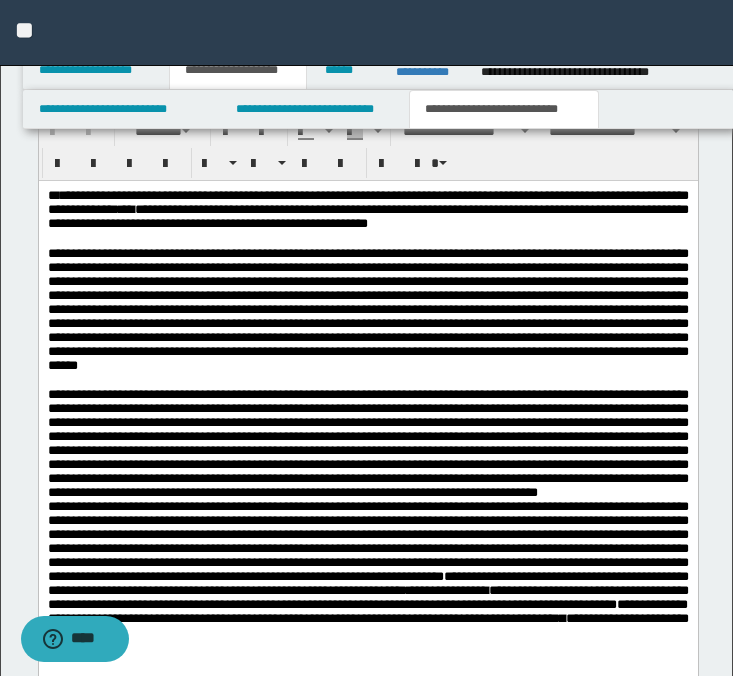 scroll, scrollTop: 2008, scrollLeft: 0, axis: vertical 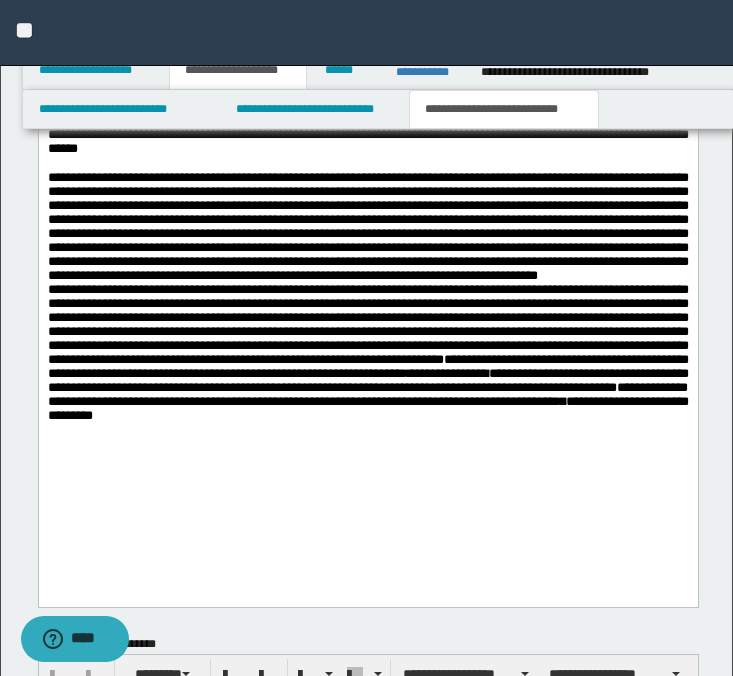 click on "**********" at bounding box center [367, 228] 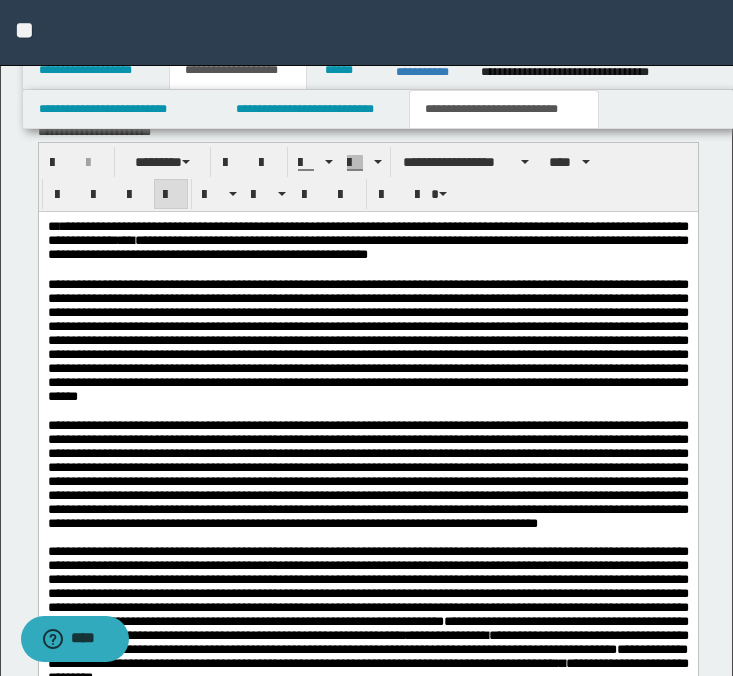 scroll, scrollTop: 1727, scrollLeft: 0, axis: vertical 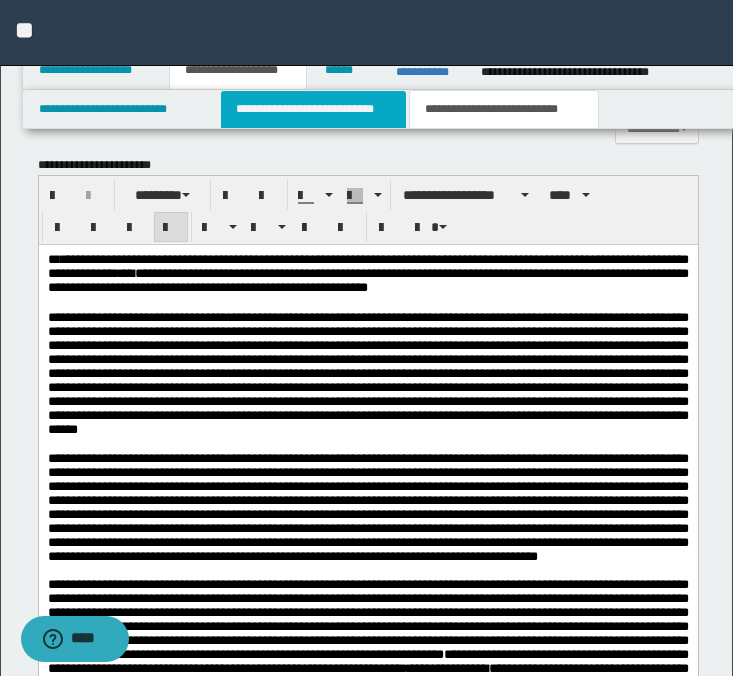 click on "**********" at bounding box center (314, 109) 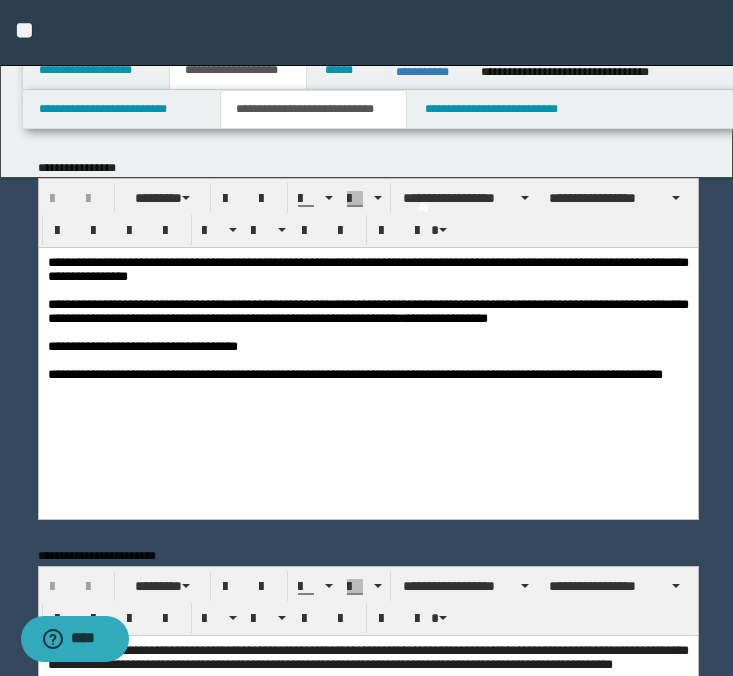 scroll, scrollTop: 0, scrollLeft: 0, axis: both 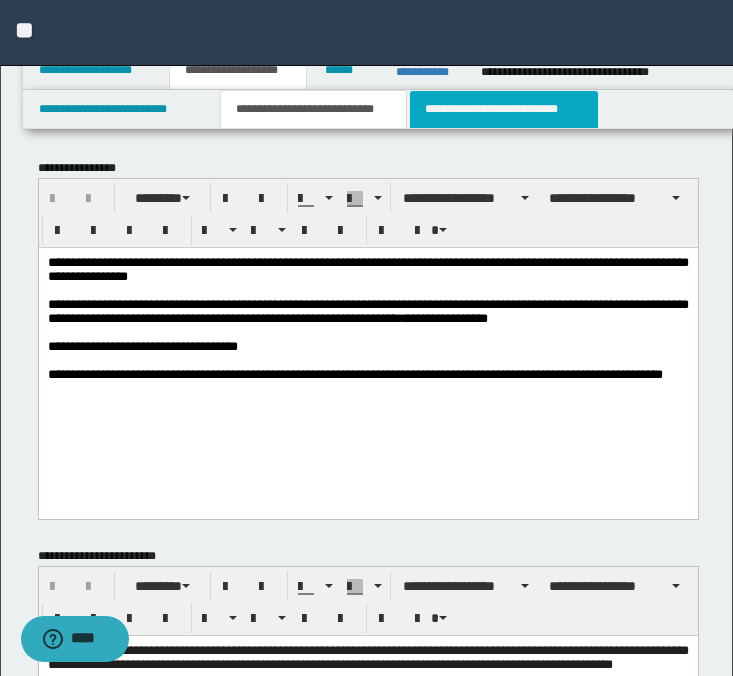 click on "**********" at bounding box center [504, 109] 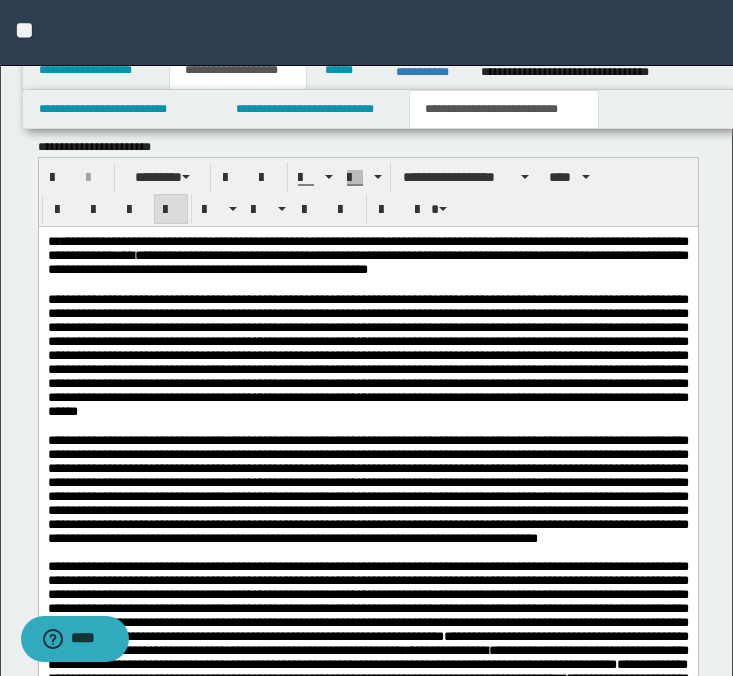 scroll, scrollTop: 1996, scrollLeft: 0, axis: vertical 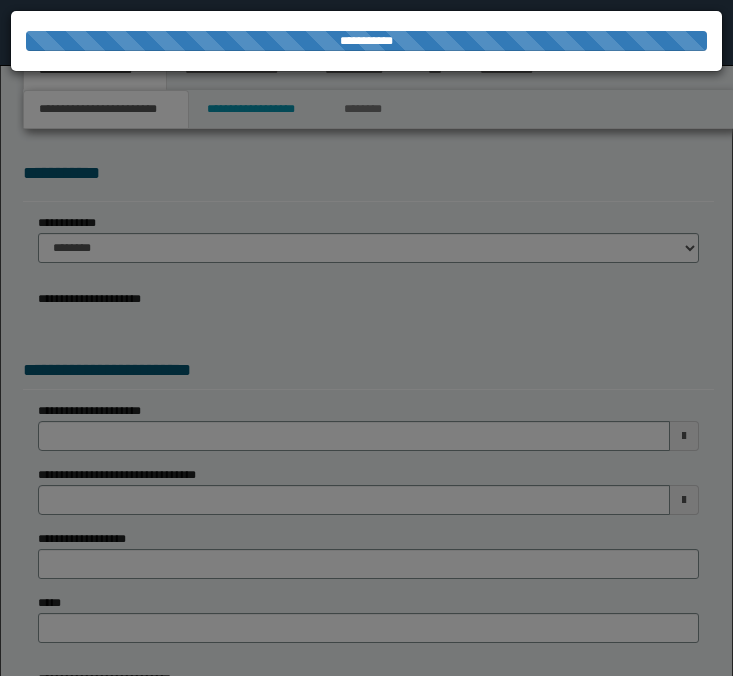 select on "*" 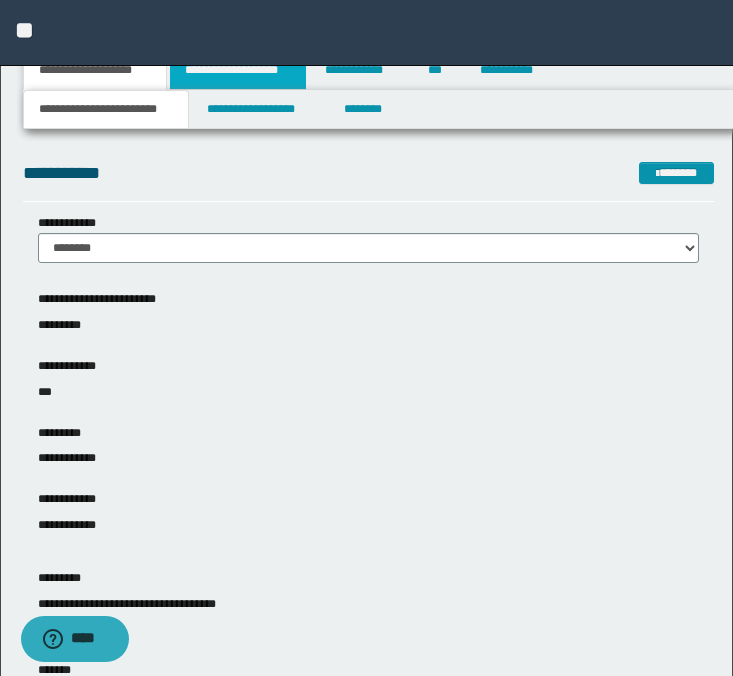 click on "**********" at bounding box center (238, 70) 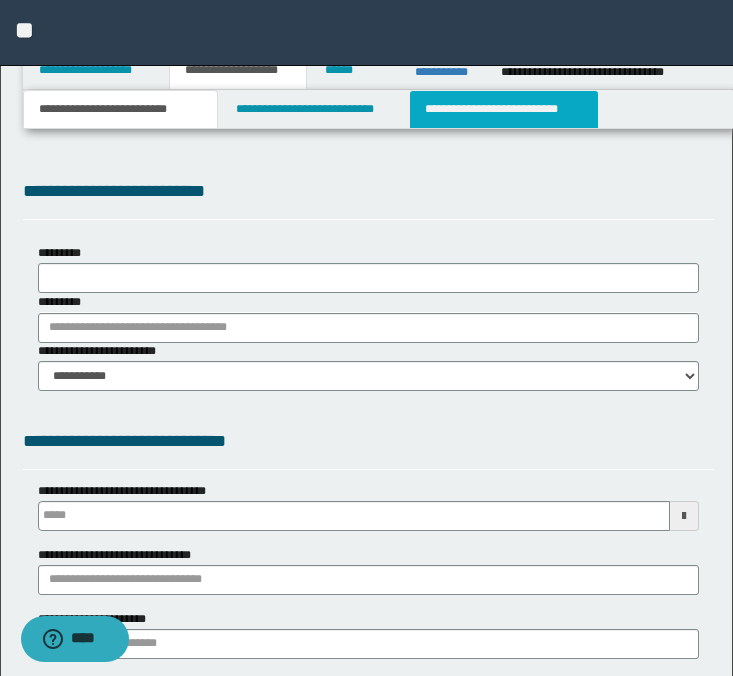 scroll, scrollTop: 0, scrollLeft: 0, axis: both 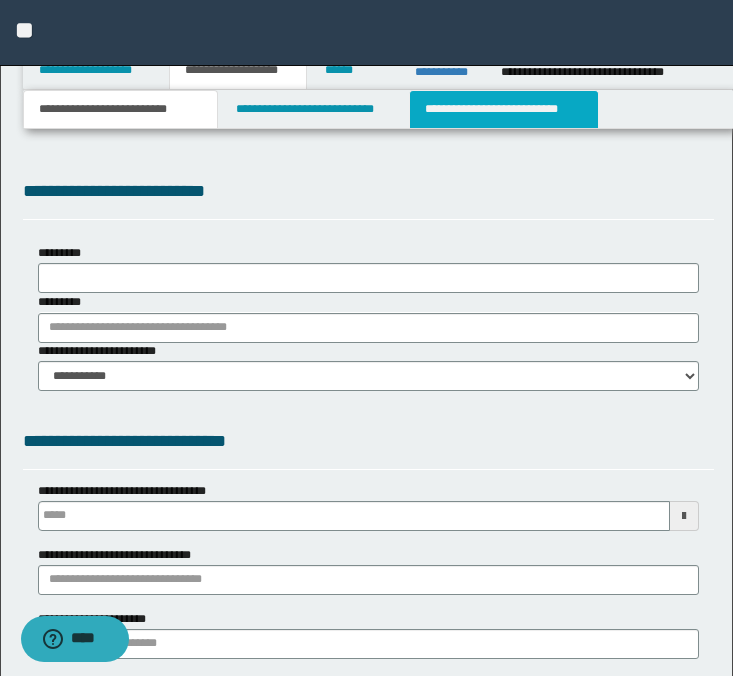 select on "*" 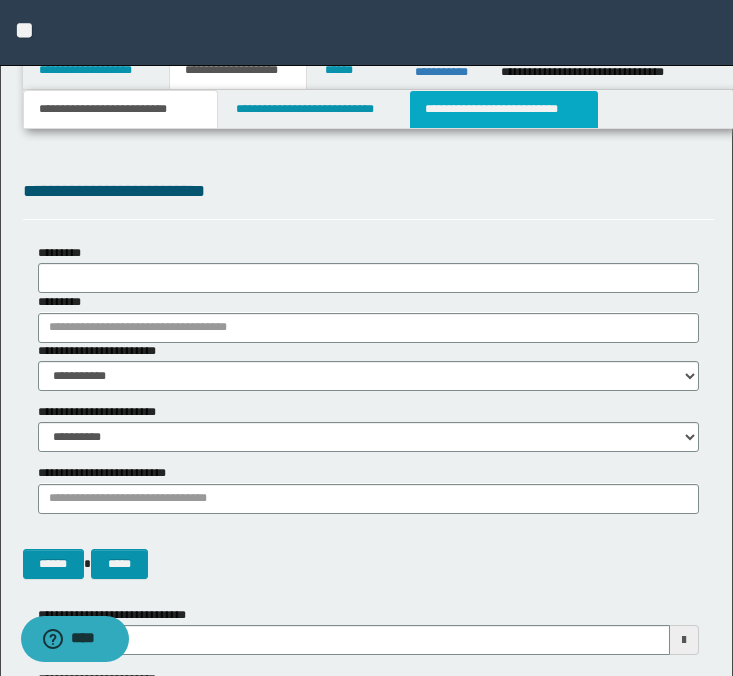 click on "**********" at bounding box center (504, 109) 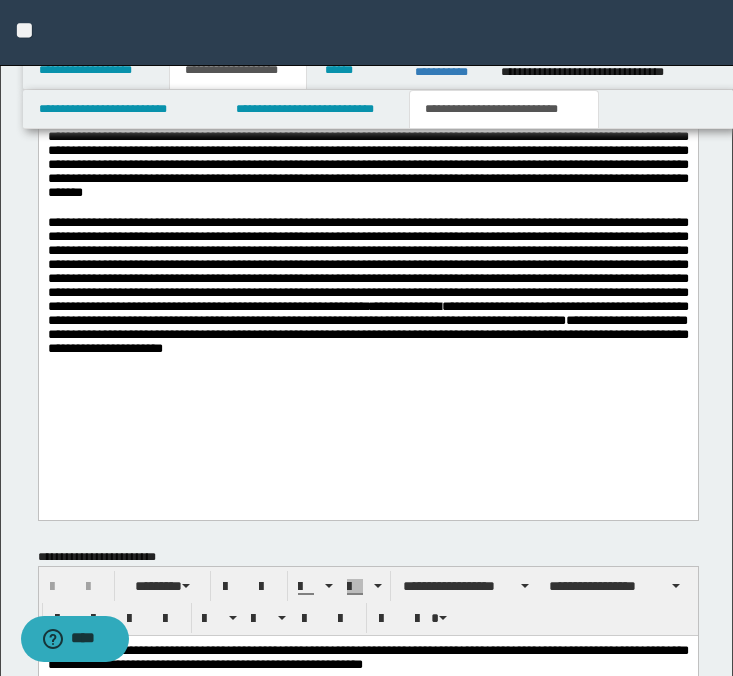 scroll, scrollTop: 1154, scrollLeft: 0, axis: vertical 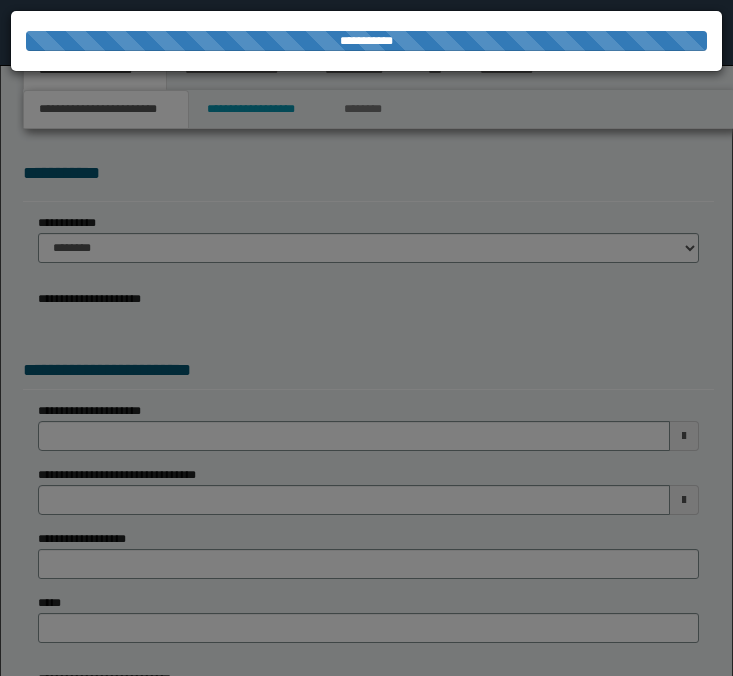 select on "*" 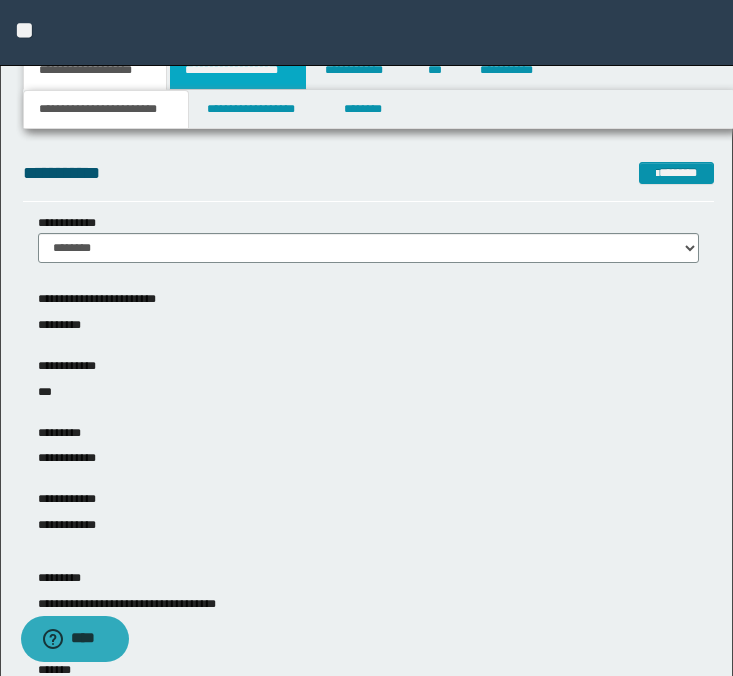 click on "**********" at bounding box center [238, 70] 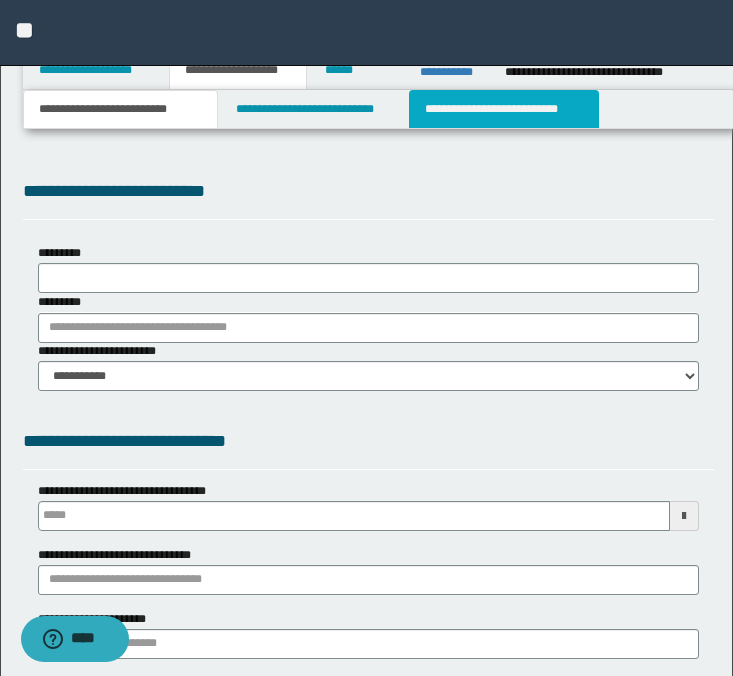 scroll, scrollTop: 0, scrollLeft: 0, axis: both 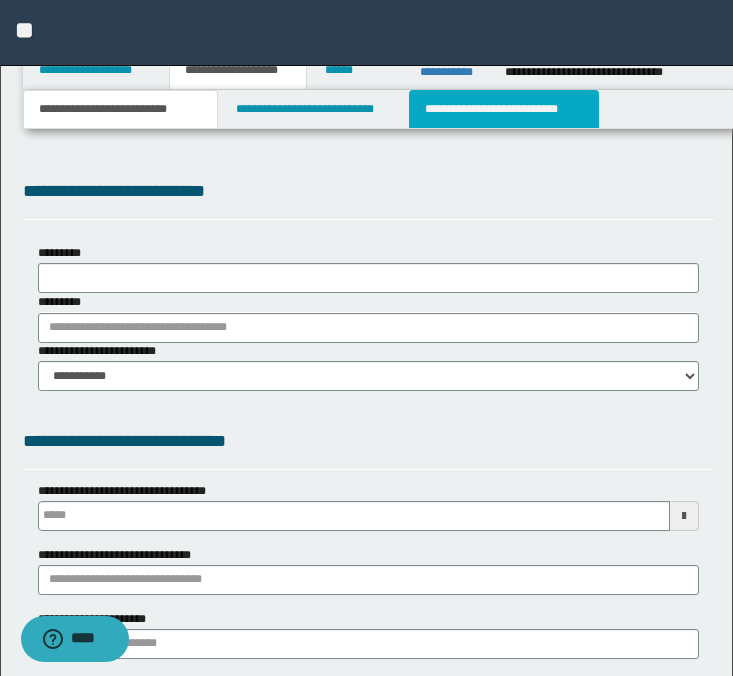 click on "**********" at bounding box center [504, 109] 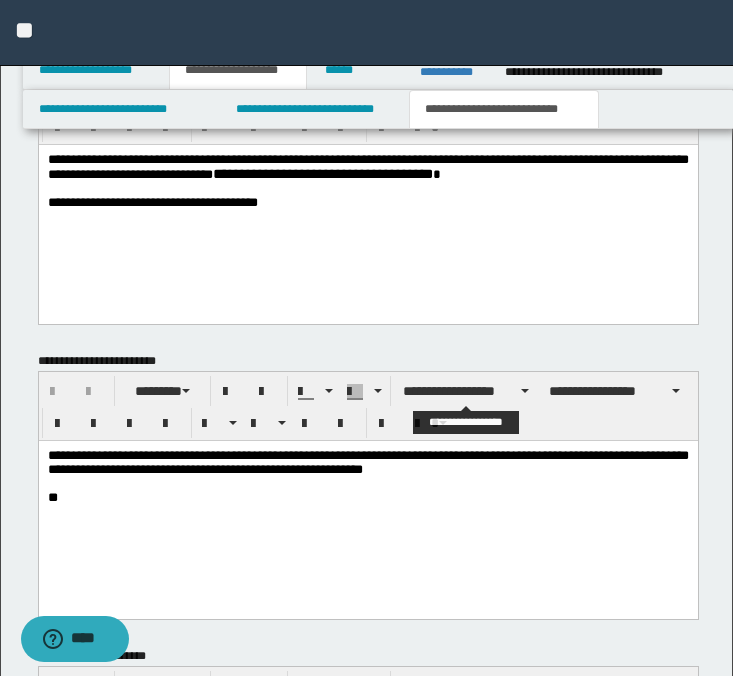 scroll, scrollTop: 851, scrollLeft: 0, axis: vertical 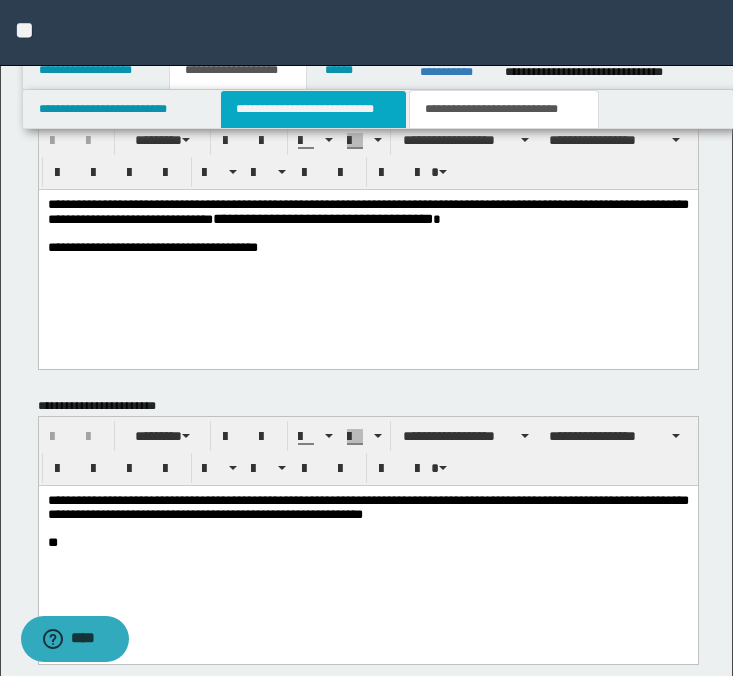 click on "**********" at bounding box center [314, 109] 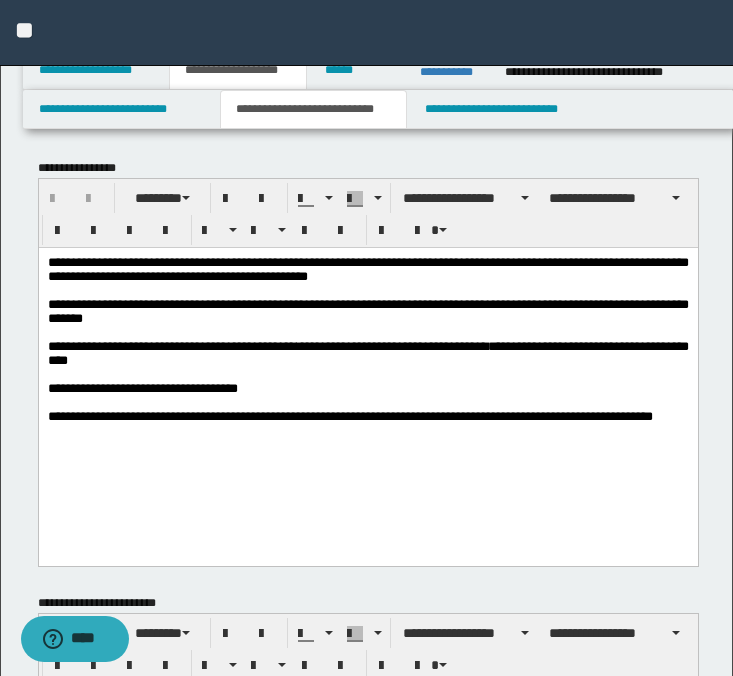 scroll, scrollTop: 0, scrollLeft: 0, axis: both 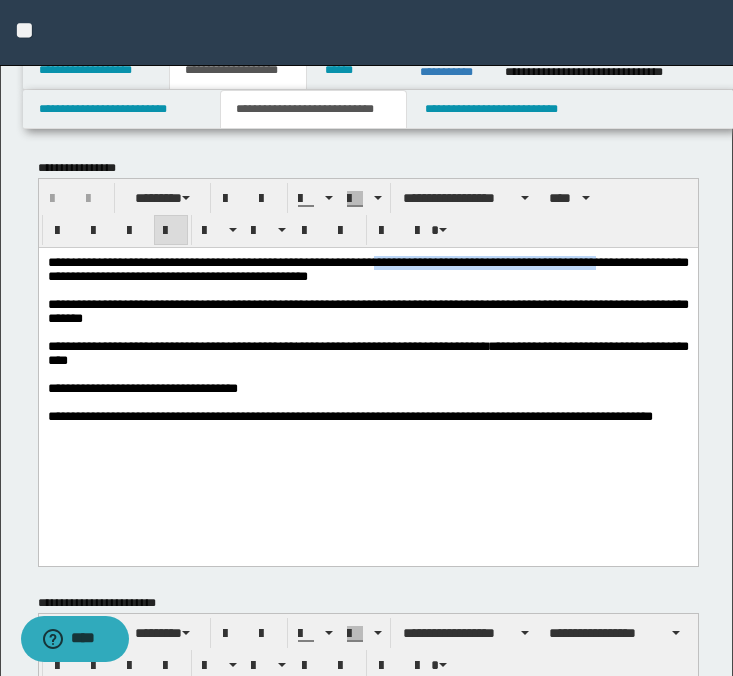 drag, startPoint x: 421, startPoint y: 263, endPoint x: 128, endPoint y: 283, distance: 293.6818 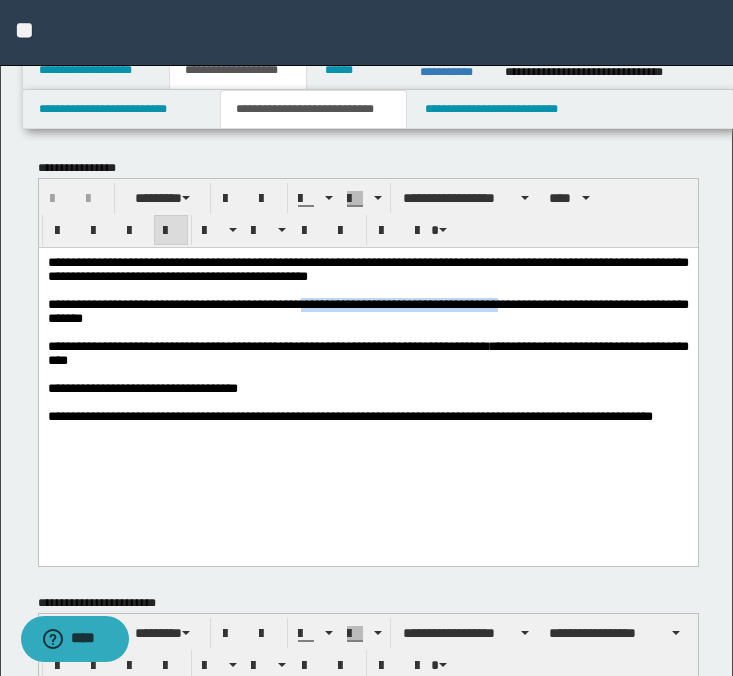 drag, startPoint x: 323, startPoint y: 307, endPoint x: 532, endPoint y: 312, distance: 209.0598 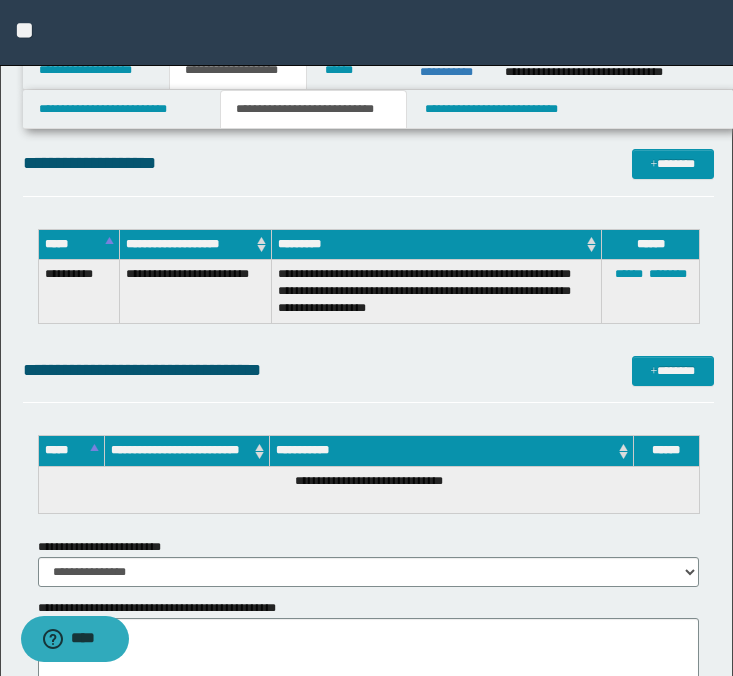 scroll, scrollTop: 2219, scrollLeft: 0, axis: vertical 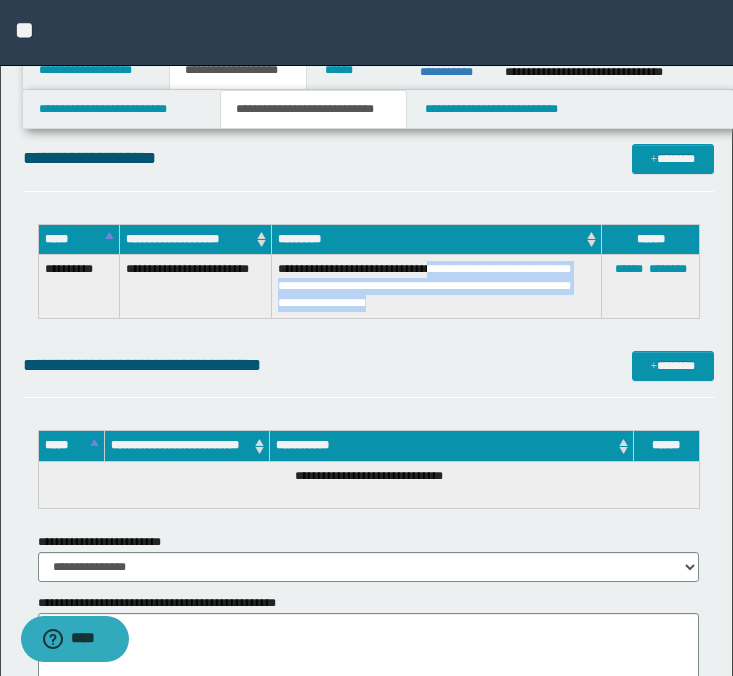 drag, startPoint x: 458, startPoint y: 269, endPoint x: 509, endPoint y: 299, distance: 59.16925 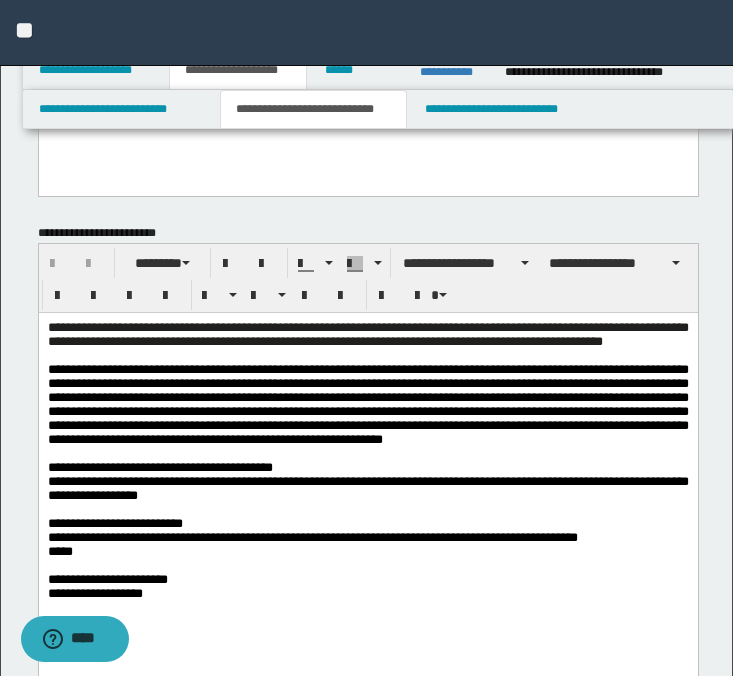 scroll, scrollTop: 407, scrollLeft: 0, axis: vertical 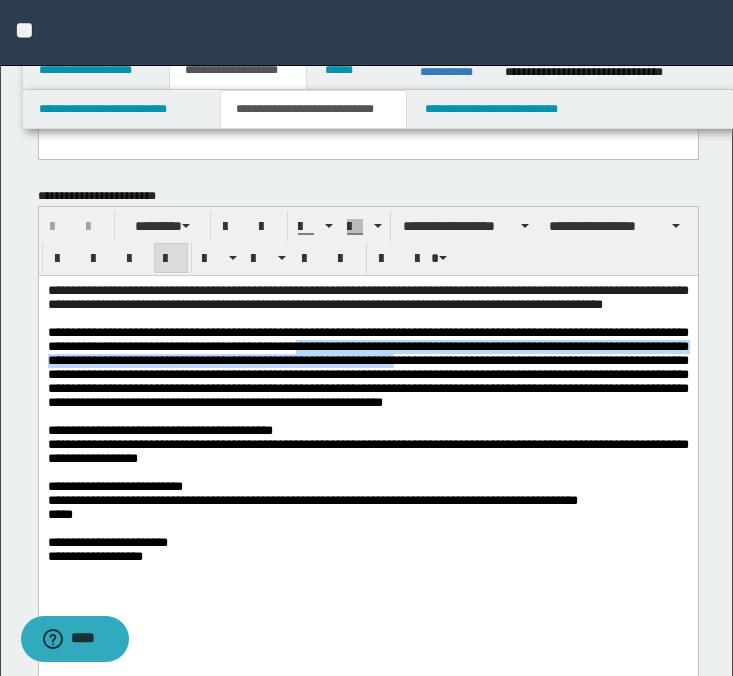 drag, startPoint x: 358, startPoint y: 364, endPoint x: 538, endPoint y: 387, distance: 181.4635 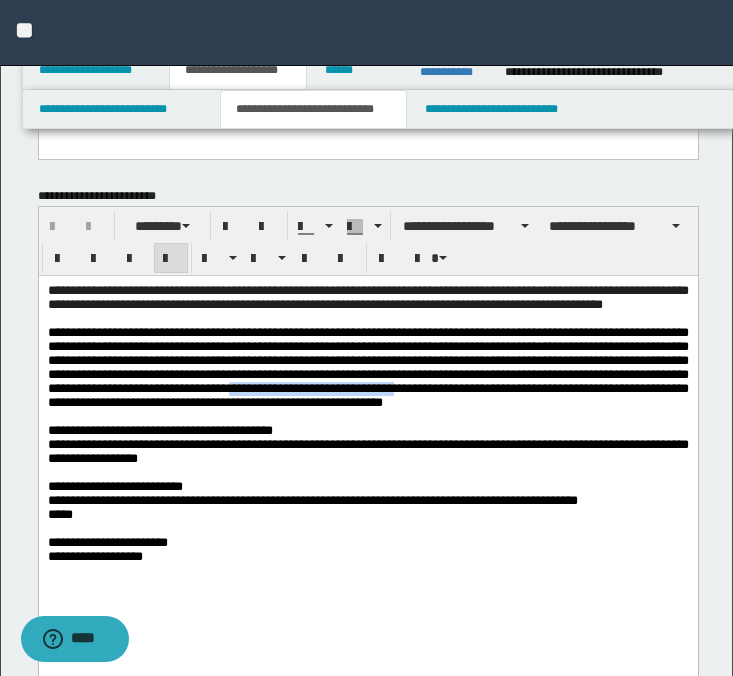 drag, startPoint x: 483, startPoint y: 413, endPoint x: 666, endPoint y: 410, distance: 183.02458 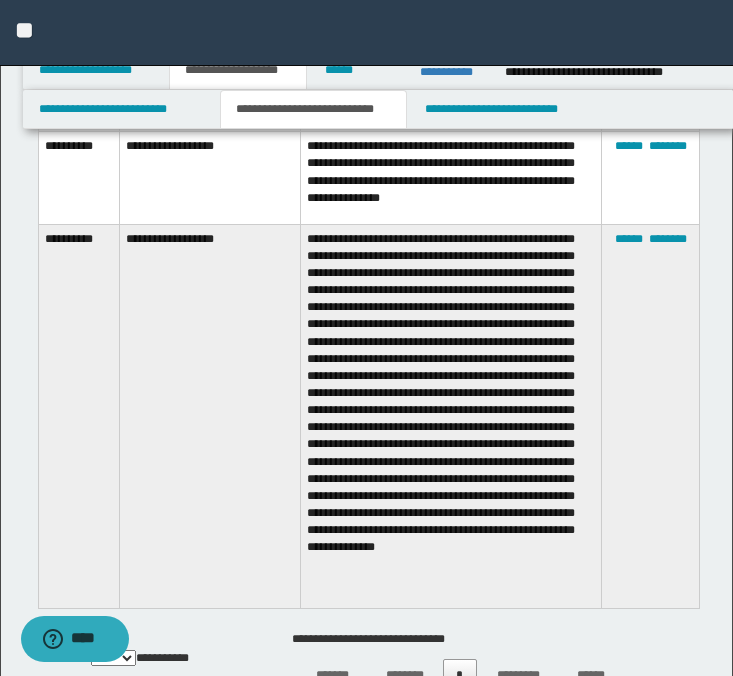scroll, scrollTop: 1478, scrollLeft: 0, axis: vertical 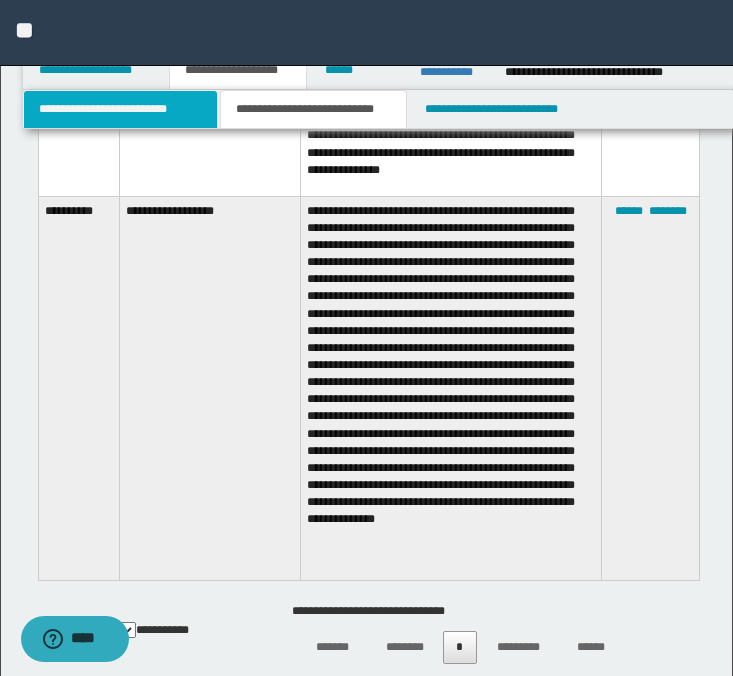 click on "**********" at bounding box center (120, 109) 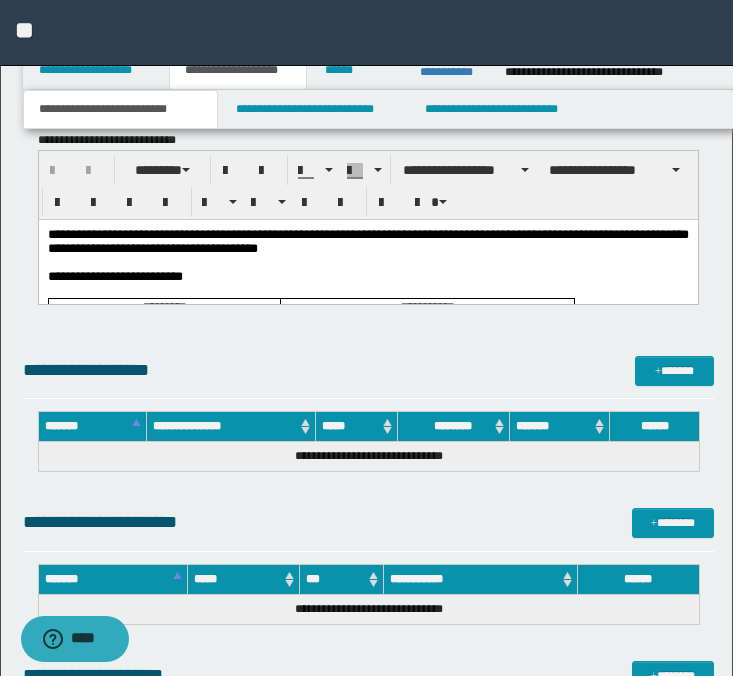click on "**********" at bounding box center [367, 241] 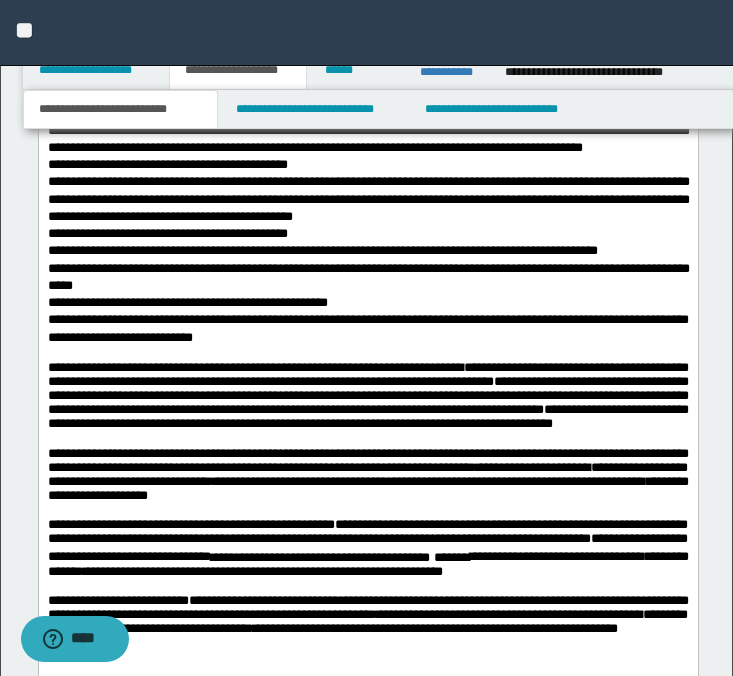 scroll, scrollTop: 2448, scrollLeft: 0, axis: vertical 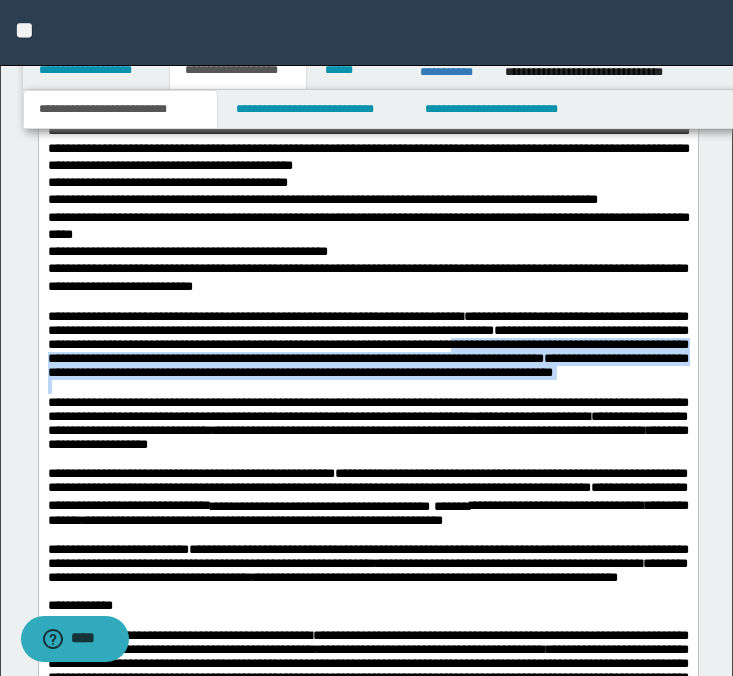 drag, startPoint x: 663, startPoint y: 358, endPoint x: 417, endPoint y: 410, distance: 251.43588 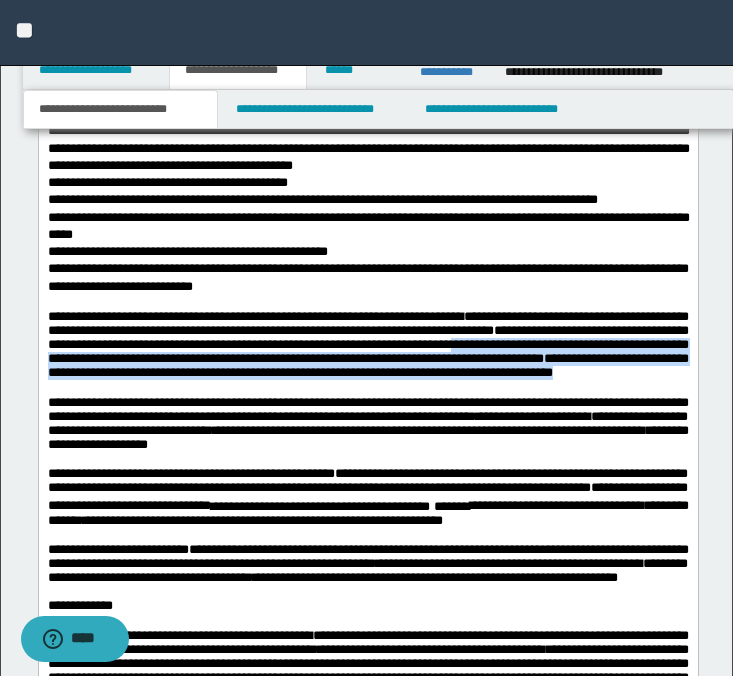 copy on "**********" 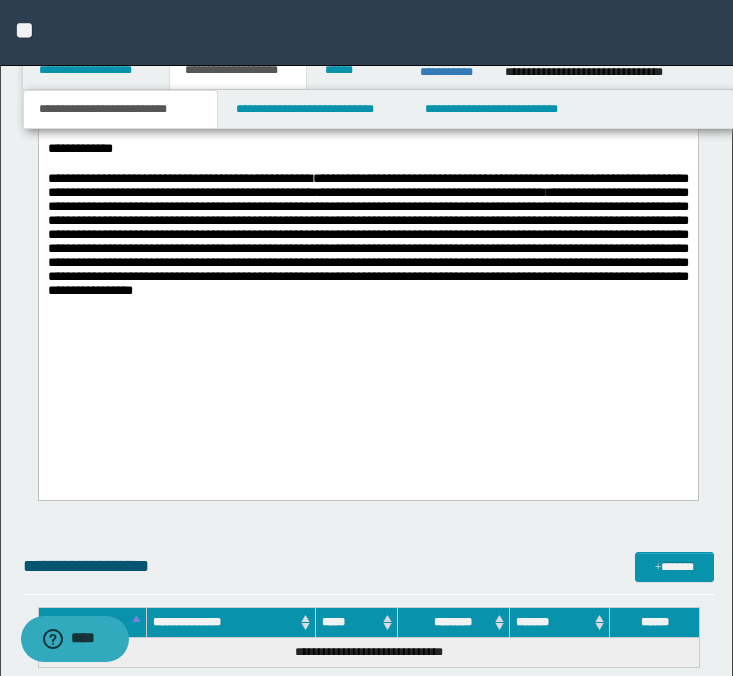 scroll, scrollTop: 2960, scrollLeft: 0, axis: vertical 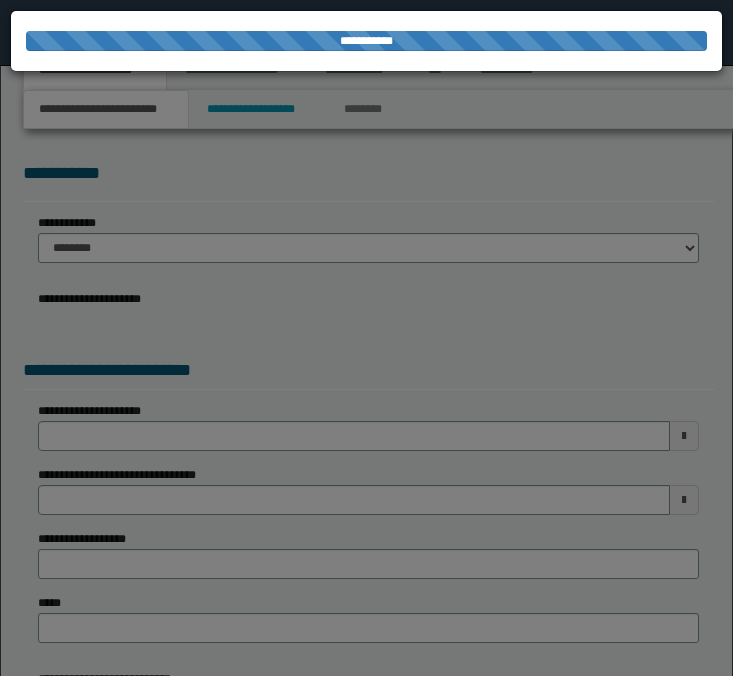 select on "*" 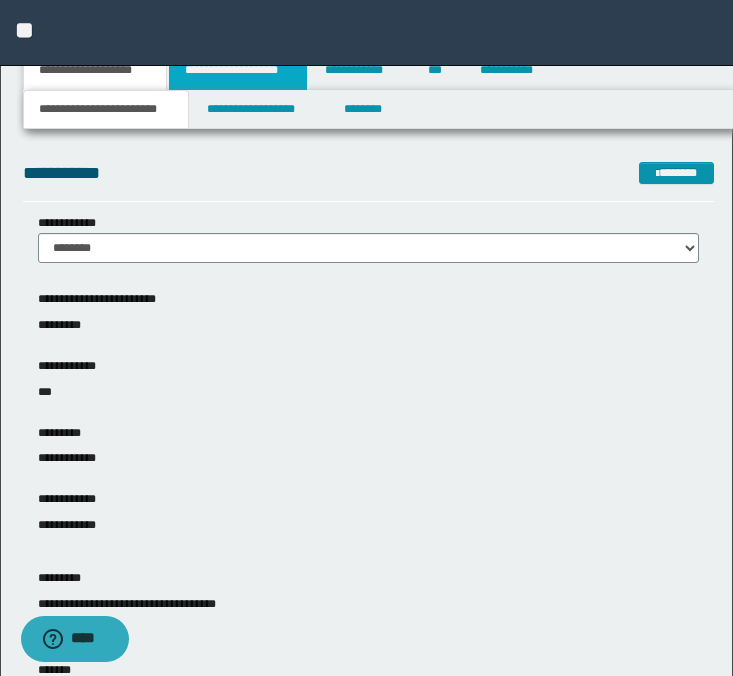 click on "**********" at bounding box center (238, 70) 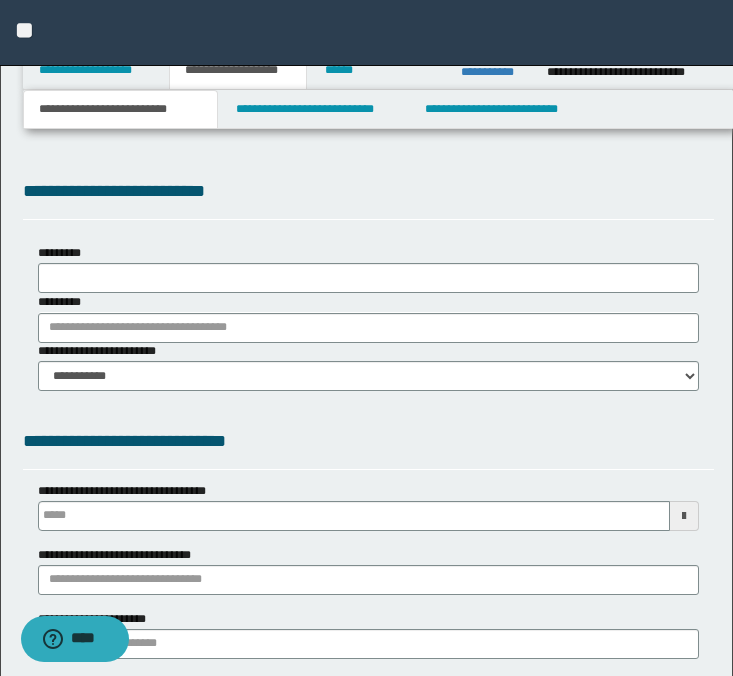 scroll, scrollTop: 0, scrollLeft: 0, axis: both 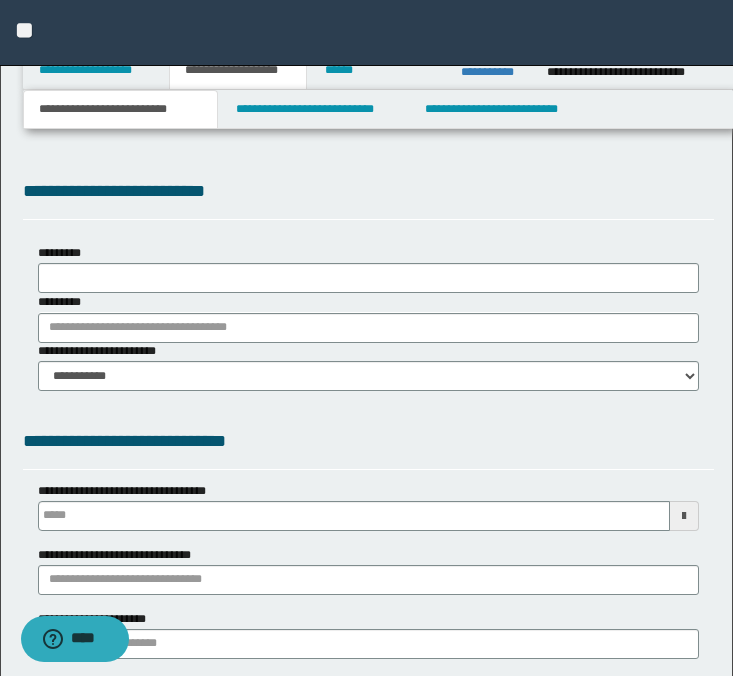 click at bounding box center [366, 338] 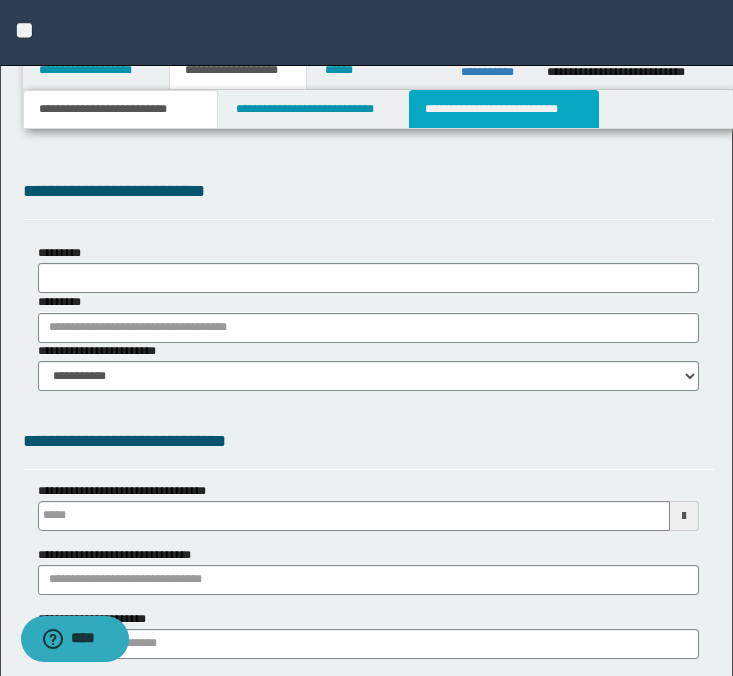 click on "**********" at bounding box center [504, 109] 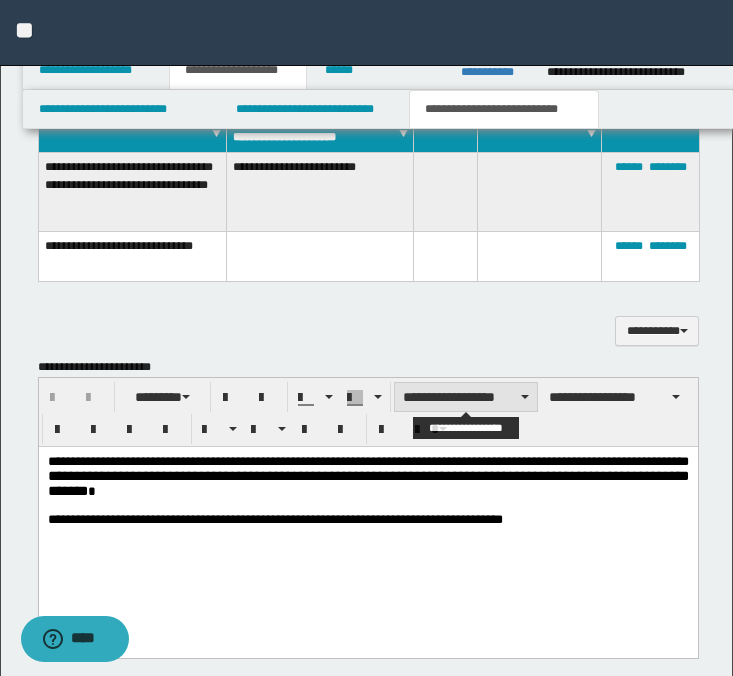 scroll, scrollTop: 630, scrollLeft: 0, axis: vertical 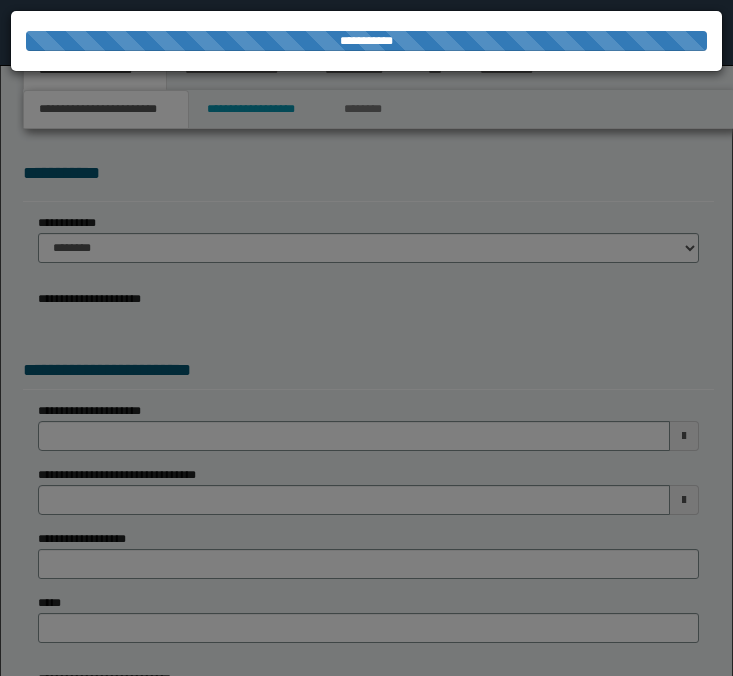 select on "*" 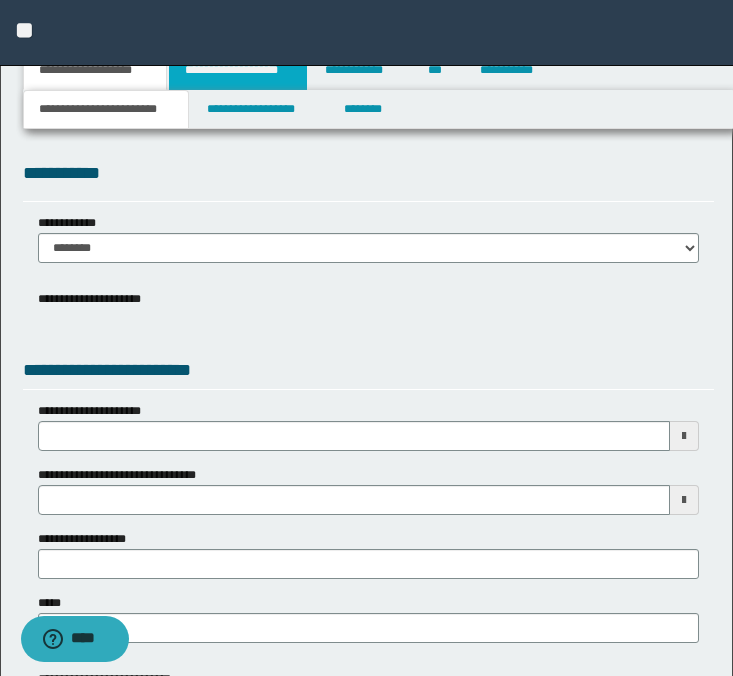 click on "**********" at bounding box center [238, 70] 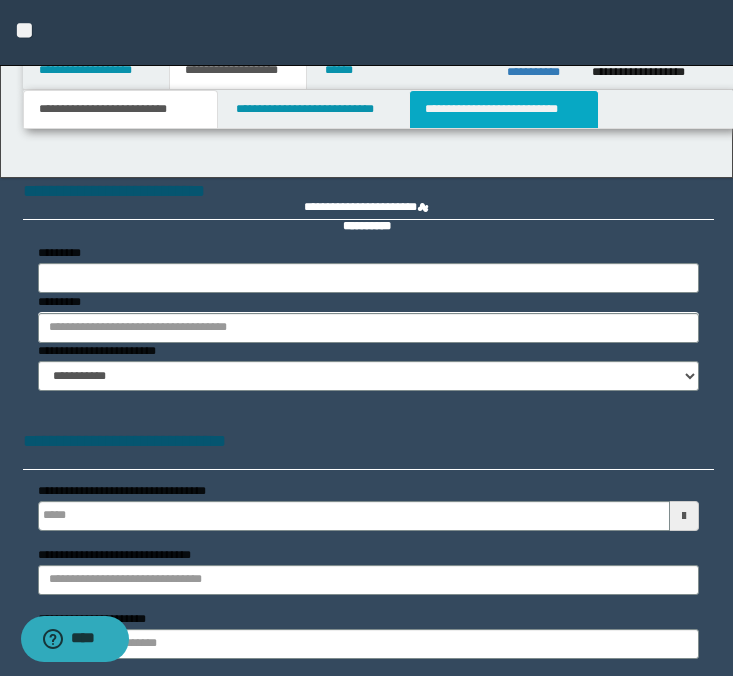 type 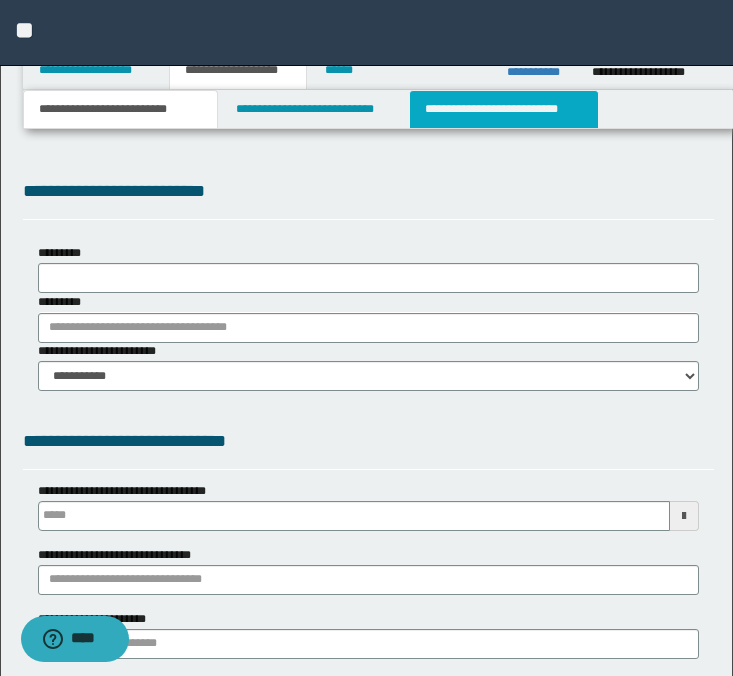 scroll, scrollTop: 0, scrollLeft: 0, axis: both 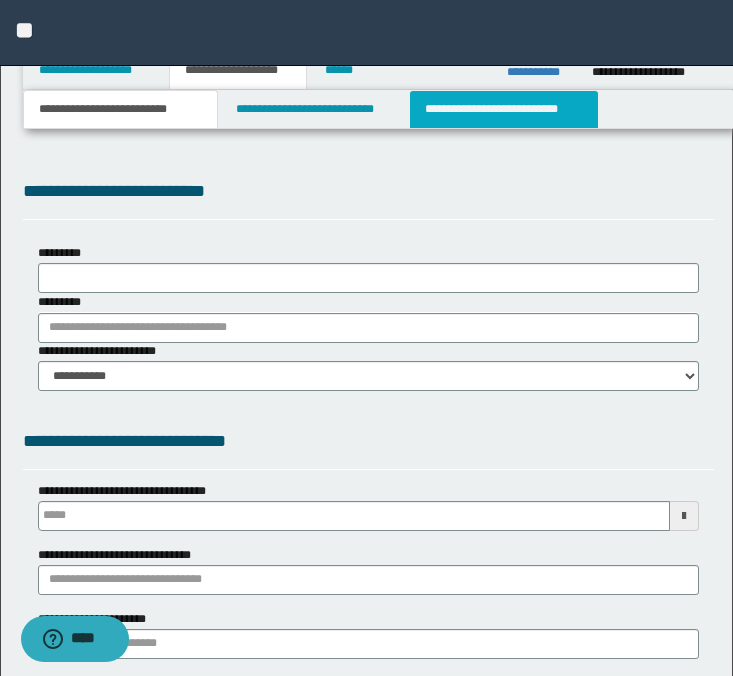 click on "**********" at bounding box center (504, 109) 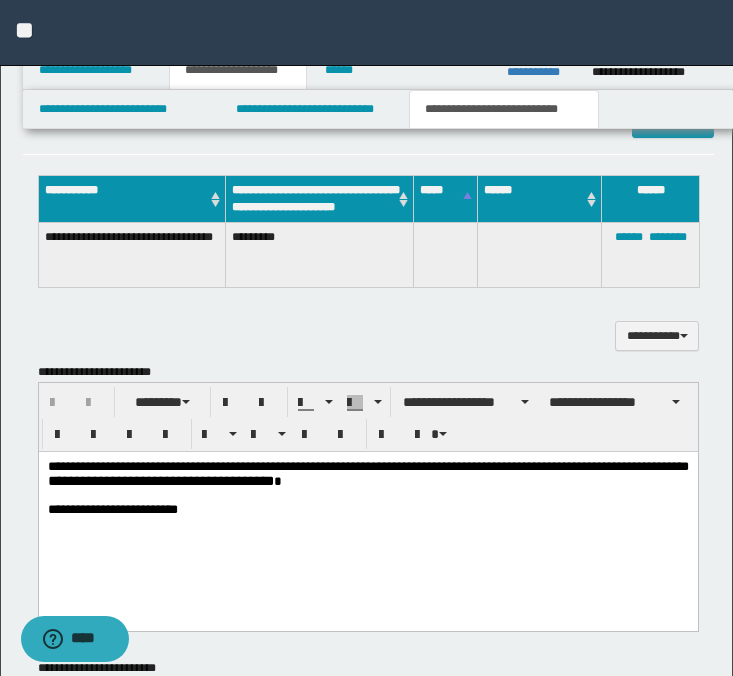 scroll, scrollTop: 715, scrollLeft: 0, axis: vertical 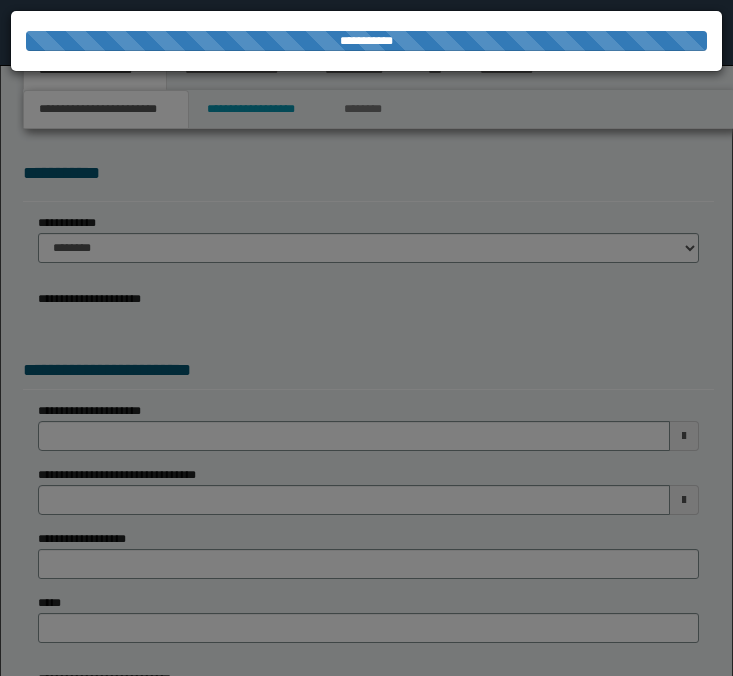 select on "*" 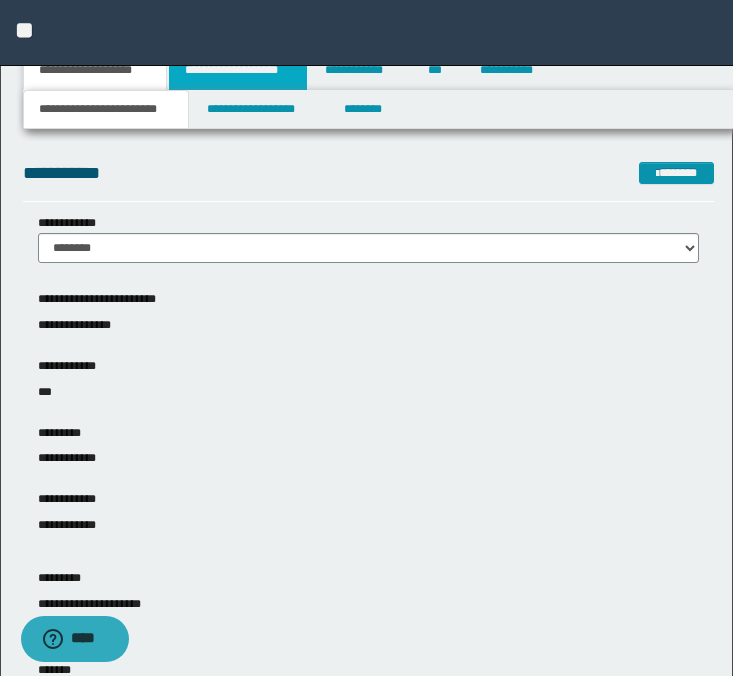 click on "**********" at bounding box center (238, 70) 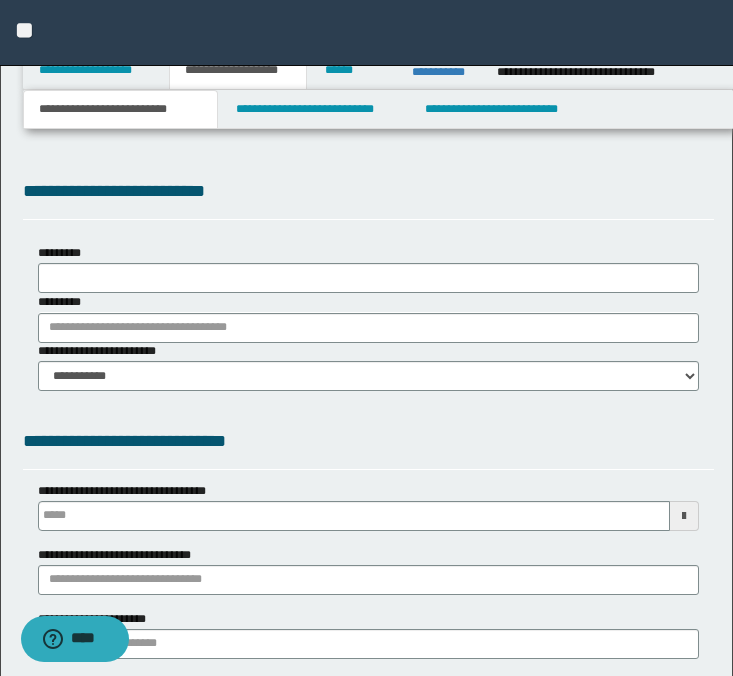 click at bounding box center (366, 338) 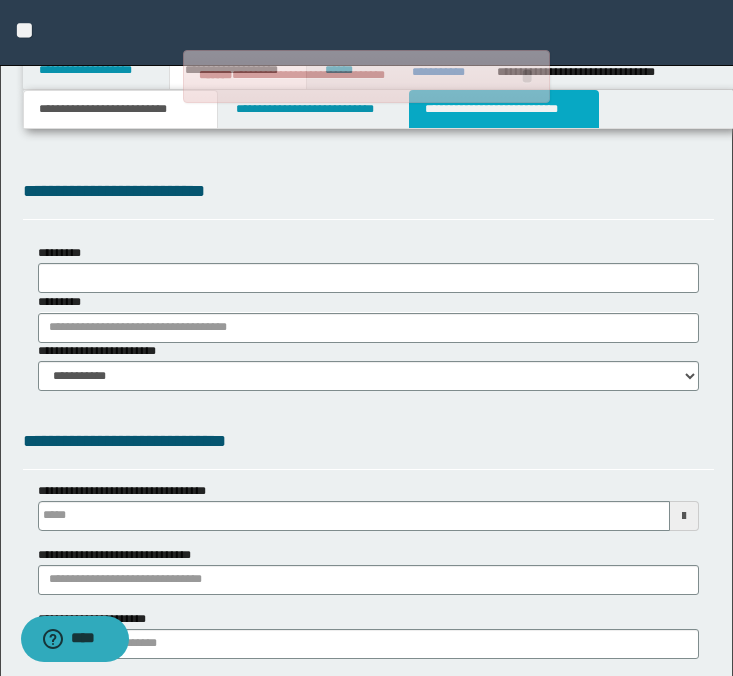 click on "**********" at bounding box center [504, 109] 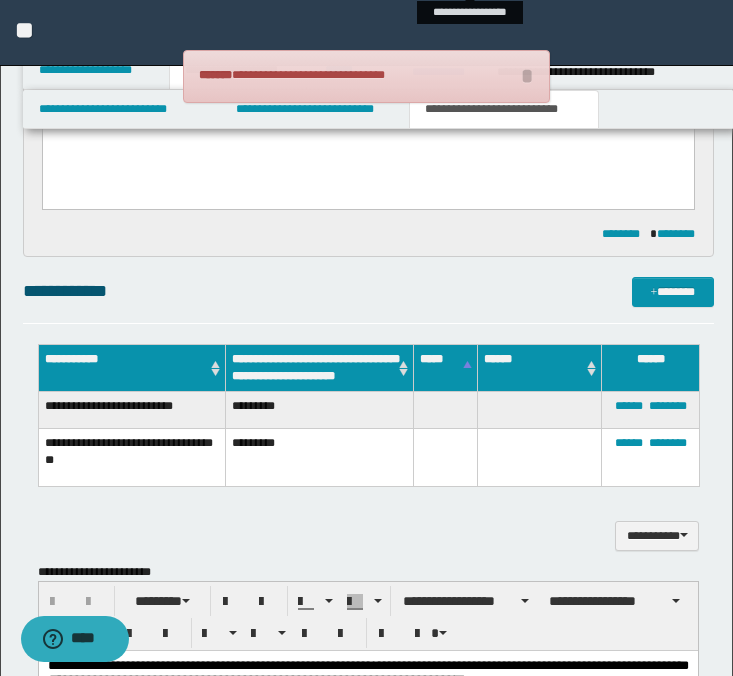 scroll, scrollTop: 610, scrollLeft: 0, axis: vertical 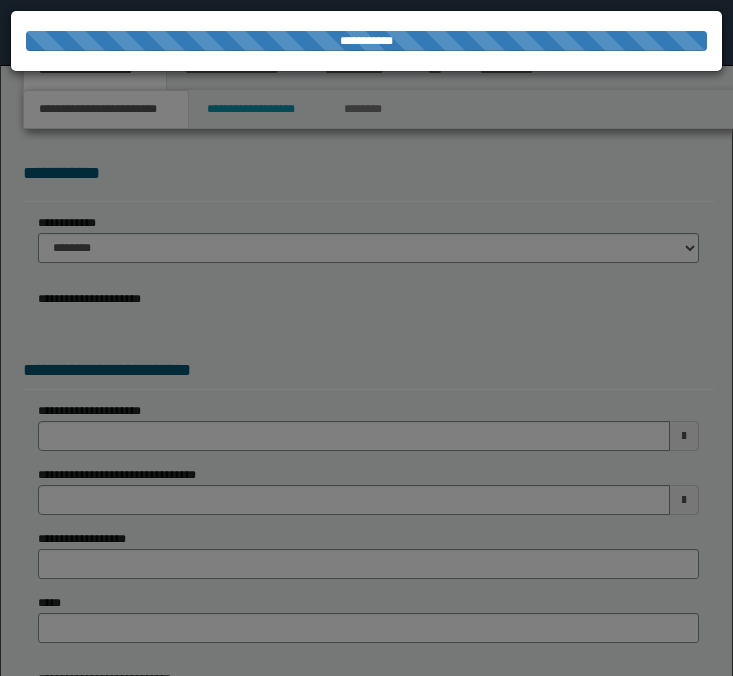 select on "*" 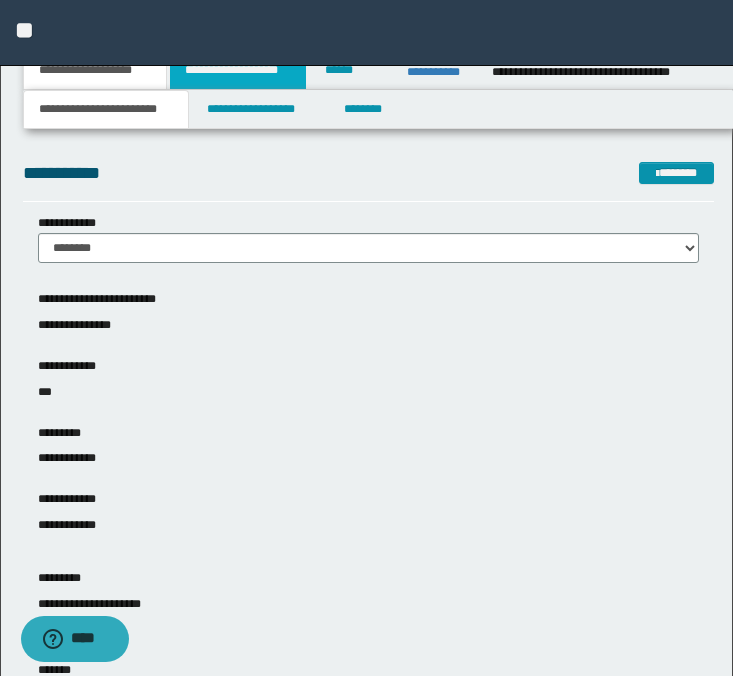 click on "**********" at bounding box center [238, 70] 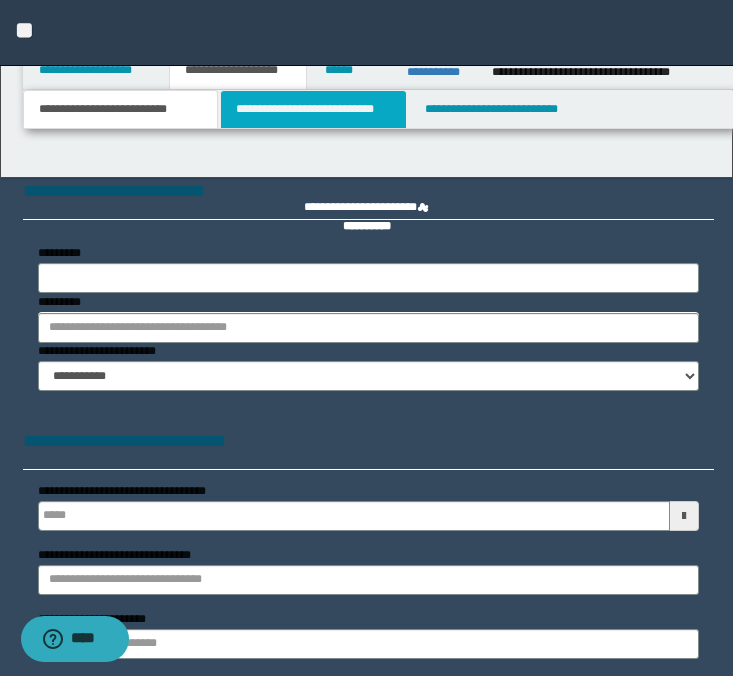 scroll, scrollTop: 0, scrollLeft: 0, axis: both 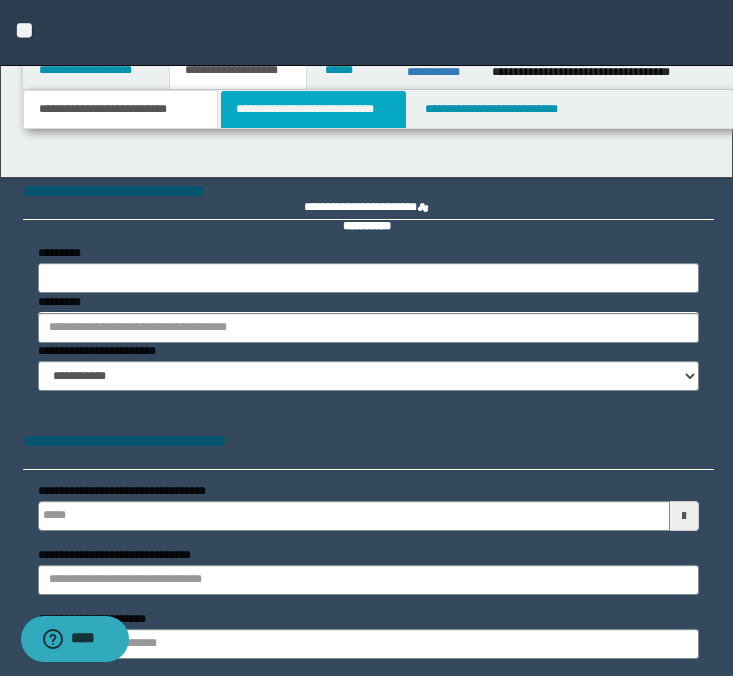 type 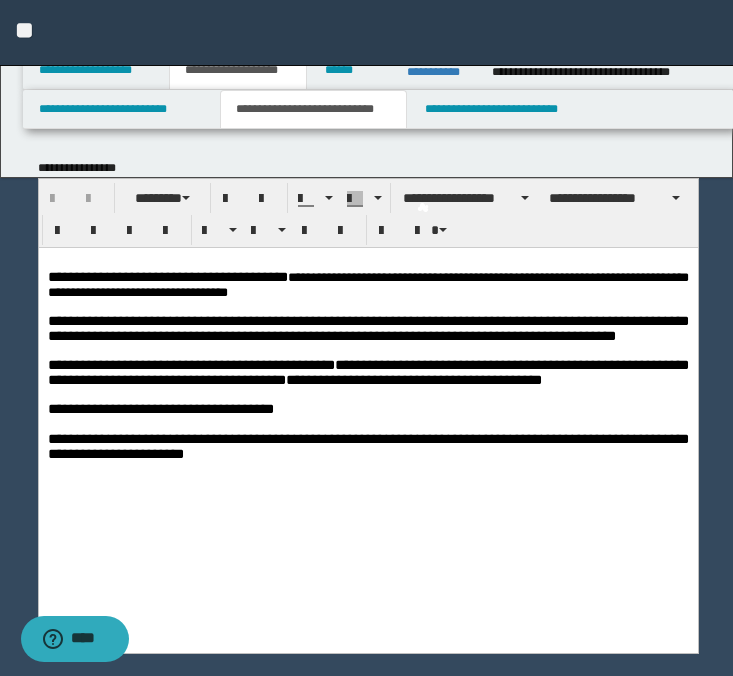 scroll, scrollTop: 0, scrollLeft: 0, axis: both 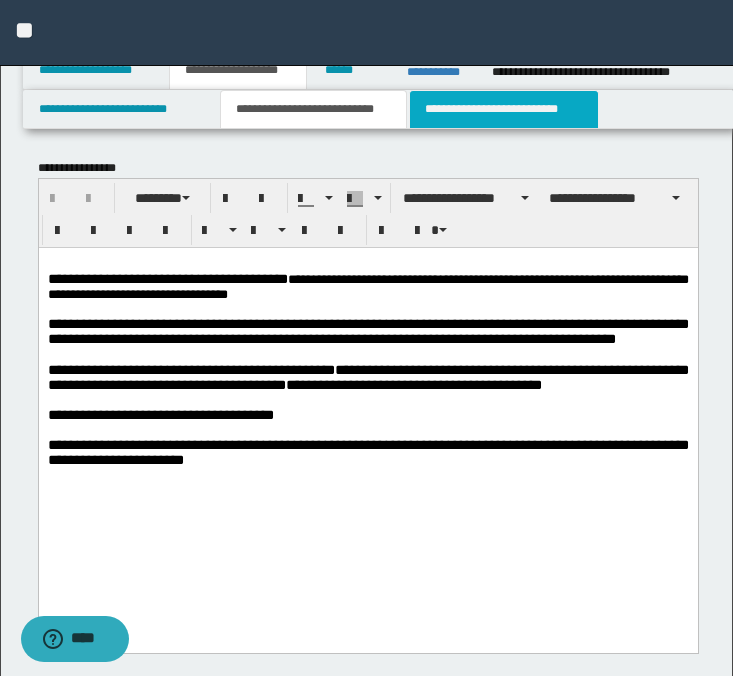 click on "**********" at bounding box center [504, 109] 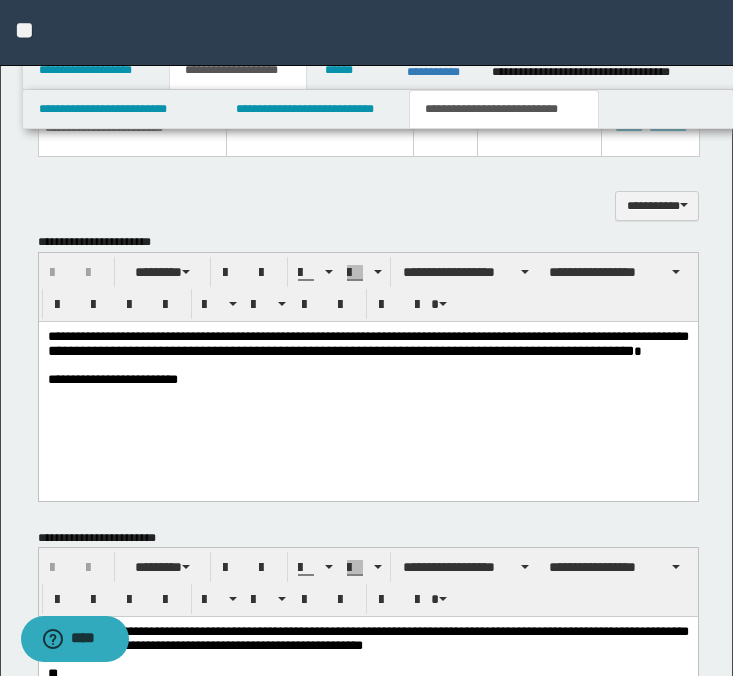 scroll, scrollTop: 995, scrollLeft: 0, axis: vertical 